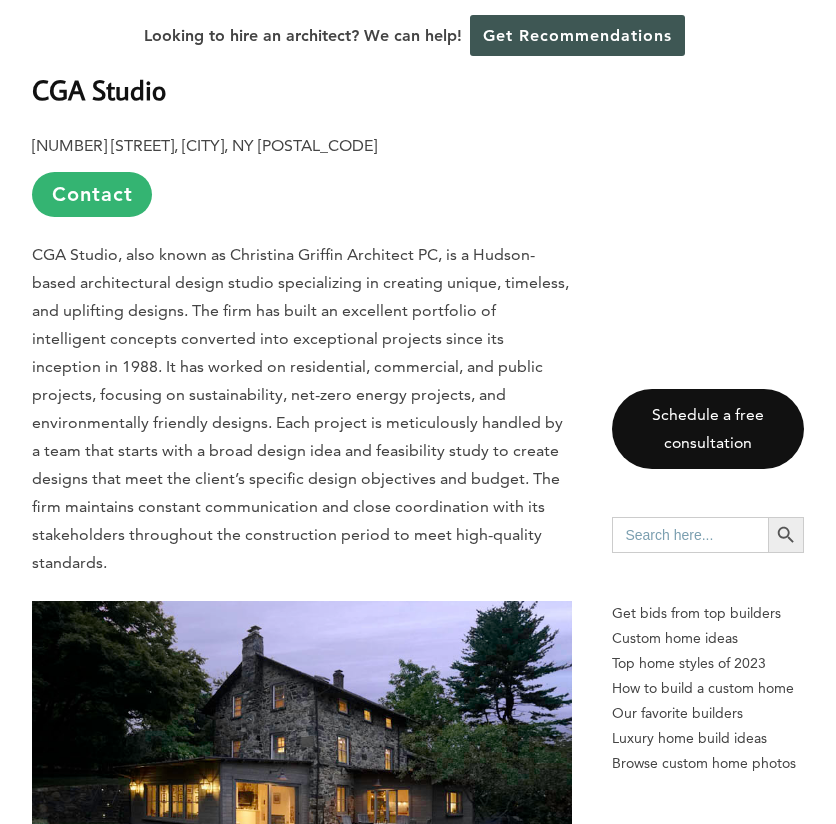 scroll, scrollTop: 1000, scrollLeft: 0, axis: vertical 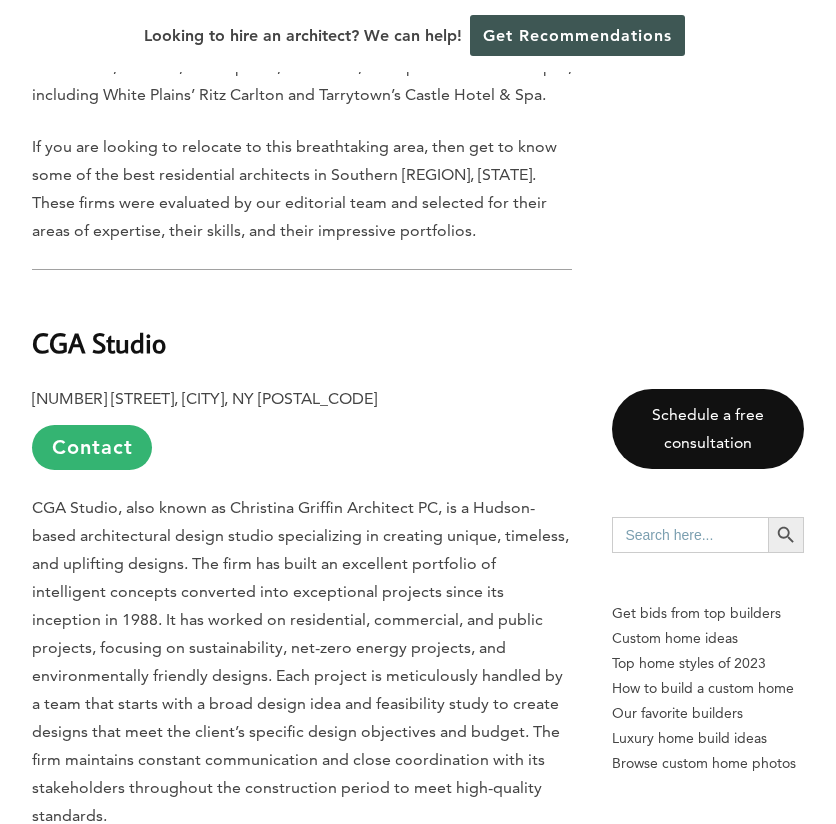 click on "CGA Studio" at bounding box center (99, 342) 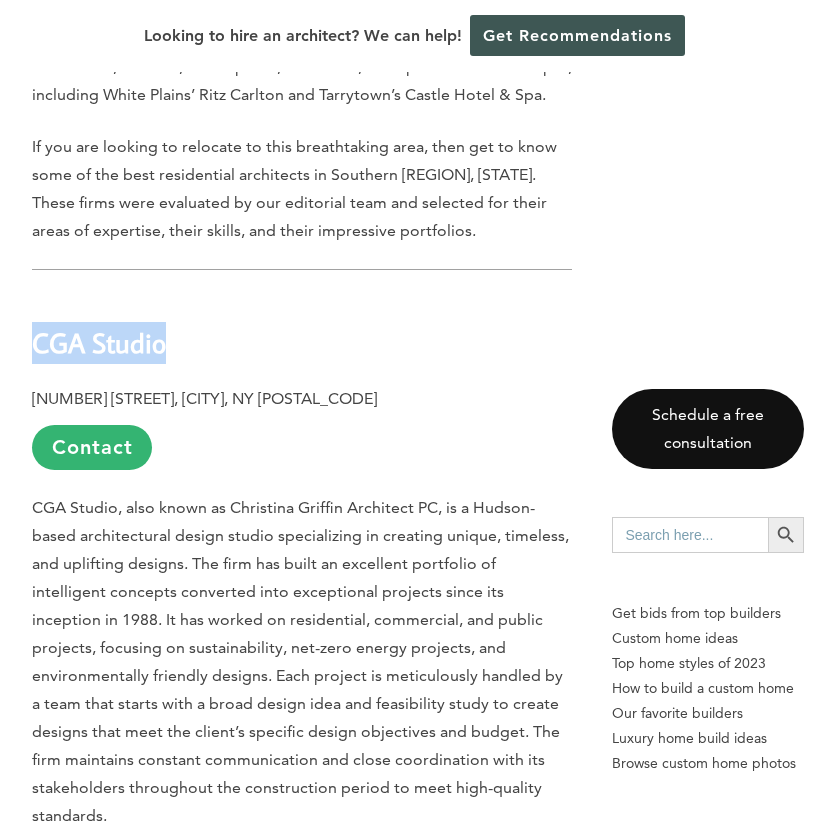 drag, startPoint x: 23, startPoint y: 337, endPoint x: 171, endPoint y: 335, distance: 148.01352 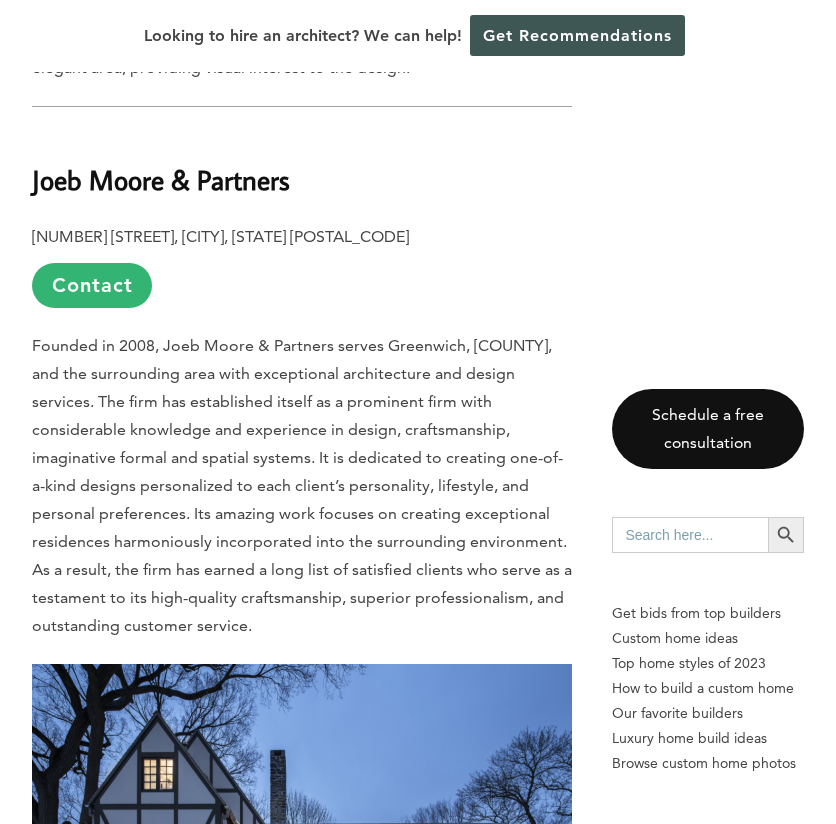 scroll, scrollTop: 2300, scrollLeft: 0, axis: vertical 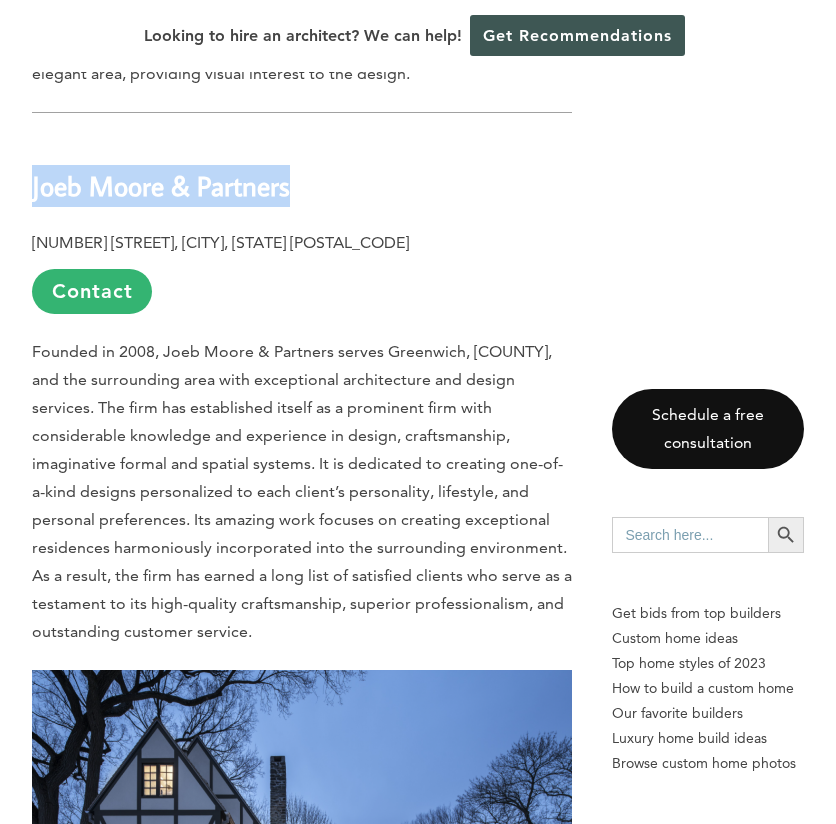 drag, startPoint x: 29, startPoint y: 159, endPoint x: 340, endPoint y: 141, distance: 311.52048 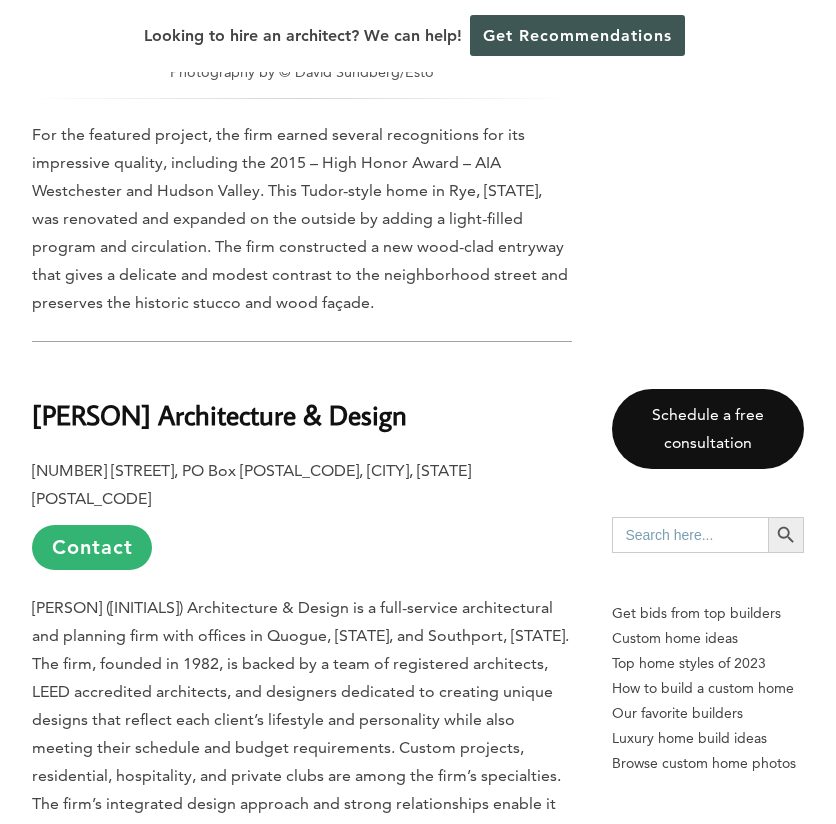 scroll, scrollTop: 3400, scrollLeft: 0, axis: vertical 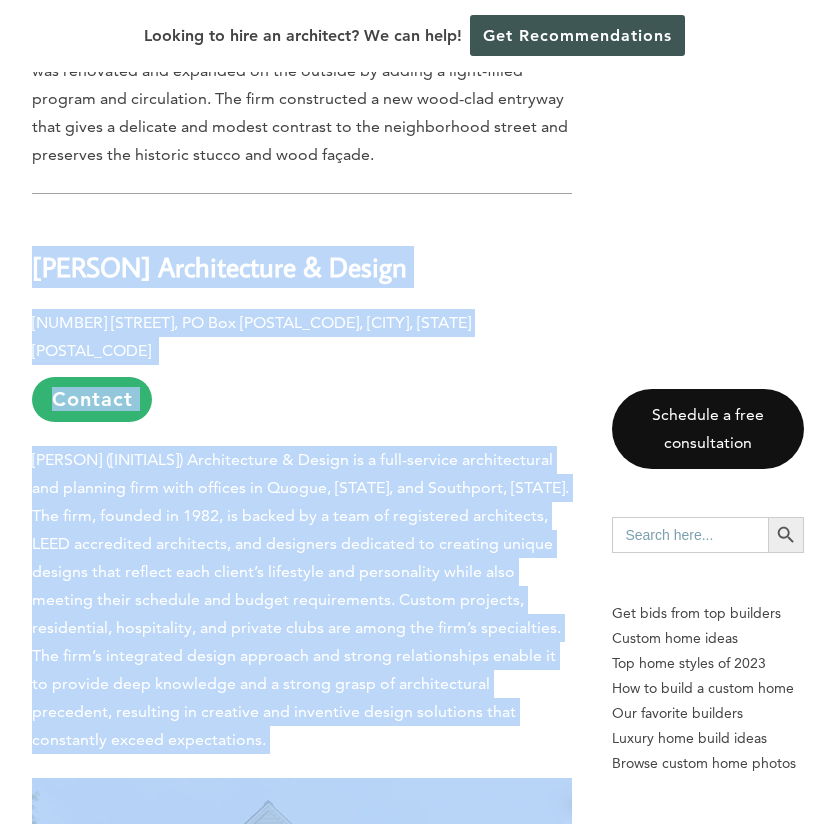 drag, startPoint x: 36, startPoint y: 239, endPoint x: 597, endPoint y: 244, distance: 561.0223 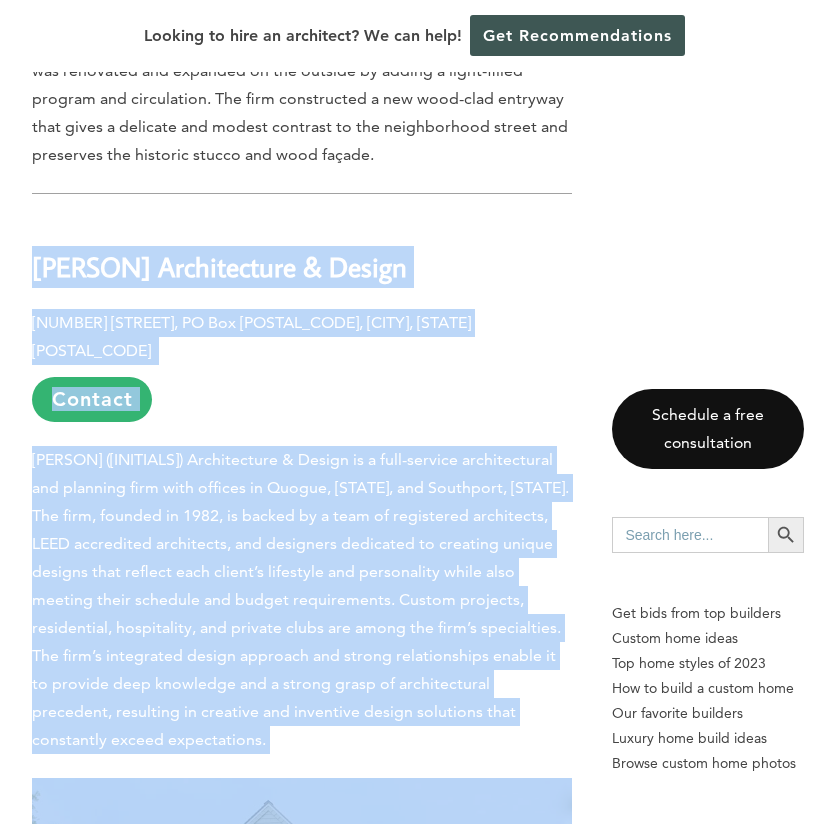 click on "Austin Patterson Disston Architecture & Design" at bounding box center [302, 252] 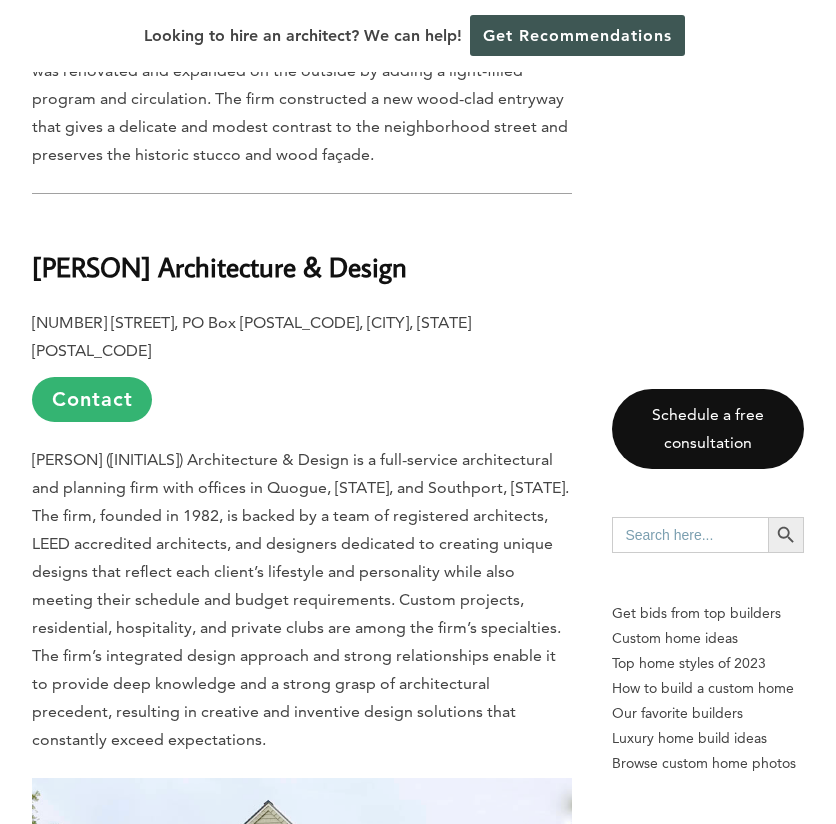 click on "Austin Patterson Disston Architecture & Design" at bounding box center (219, 266) 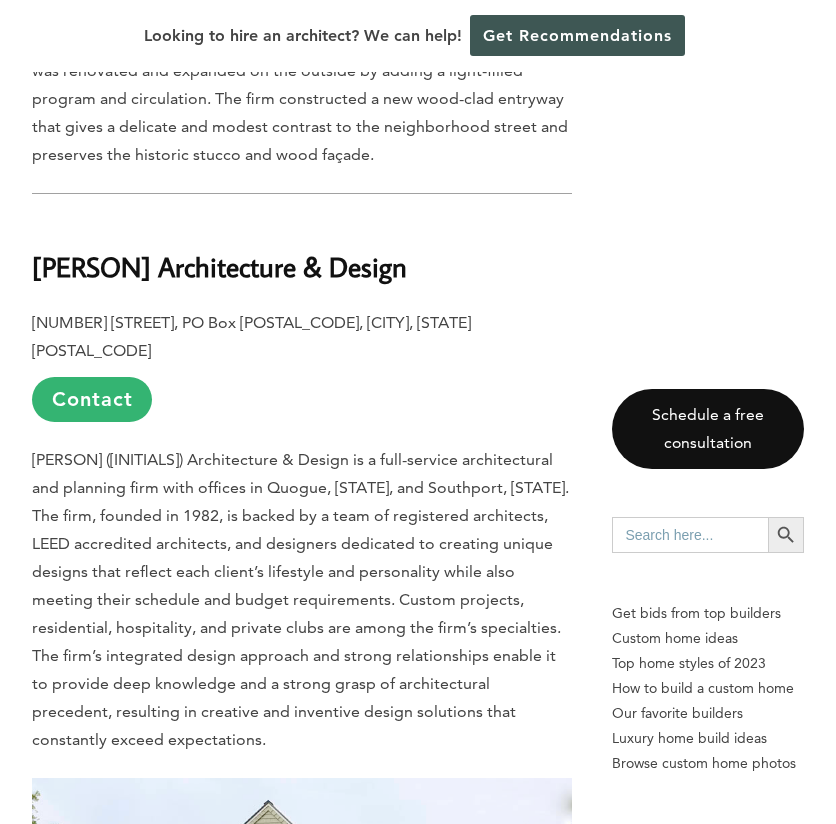 drag, startPoint x: 38, startPoint y: 241, endPoint x: 574, endPoint y: 244, distance: 536.0084 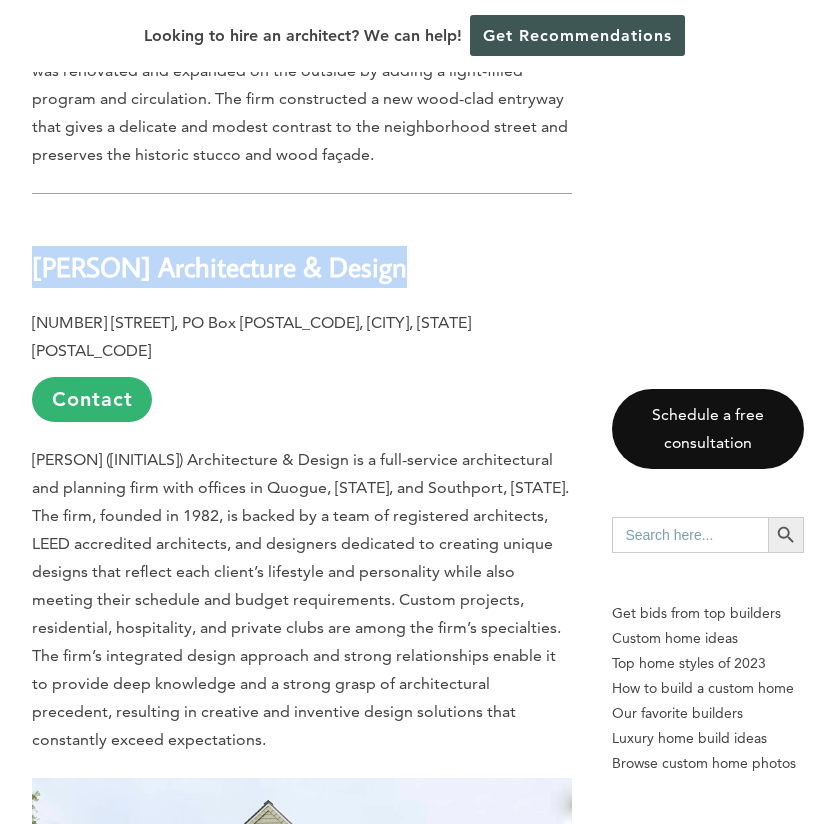 drag, startPoint x: 570, startPoint y: 241, endPoint x: 51, endPoint y: 238, distance: 519.00867 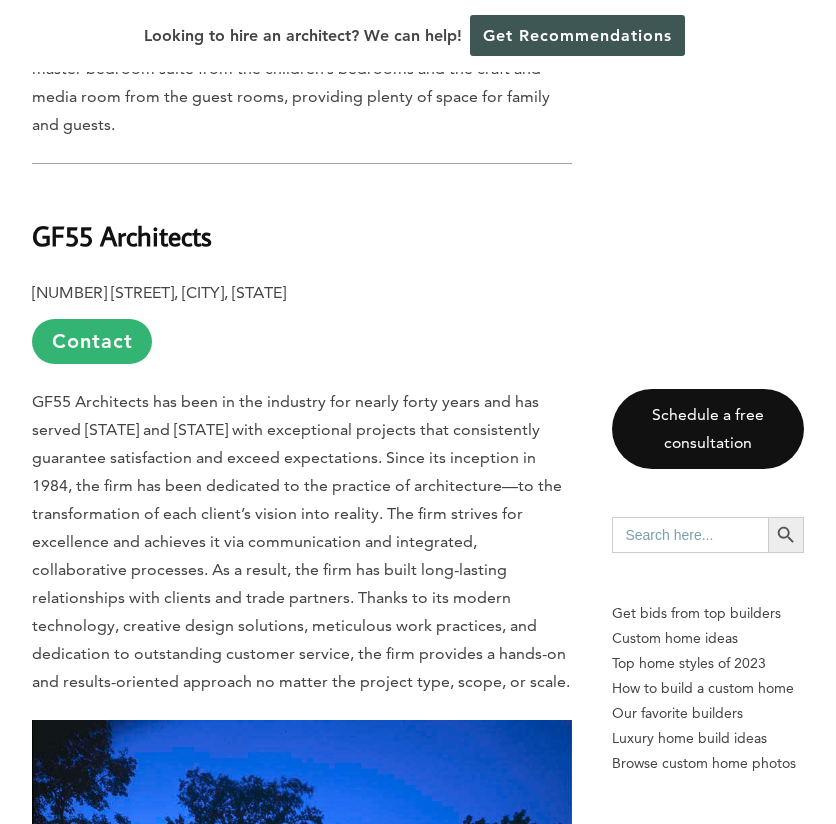 scroll, scrollTop: 4758, scrollLeft: 0, axis: vertical 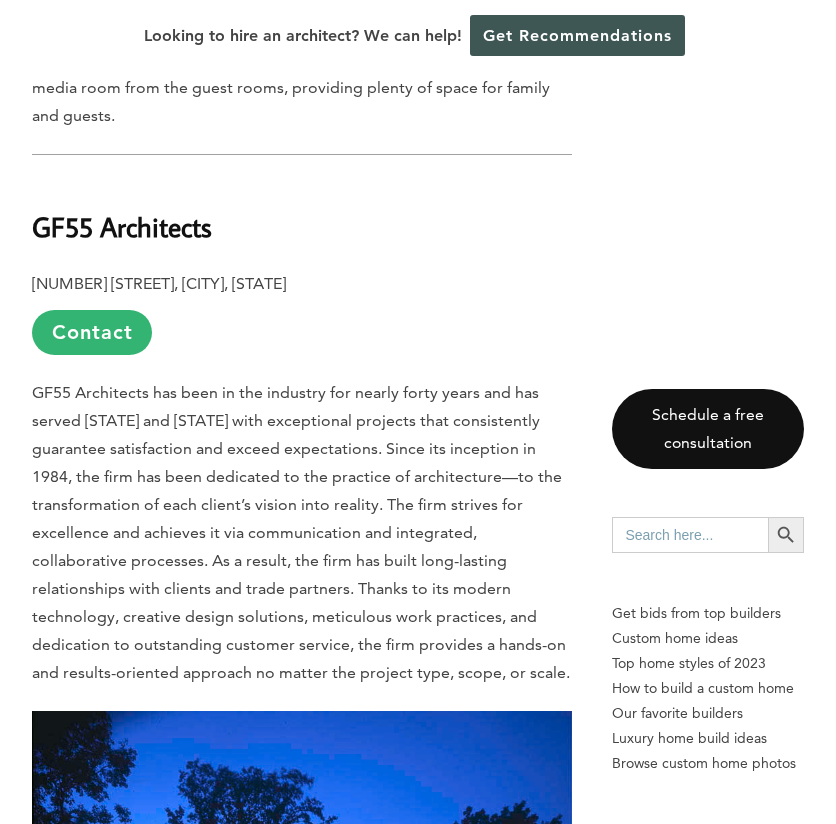 drag, startPoint x: 80, startPoint y: 169, endPoint x: 56, endPoint y: 167, distance: 24.083189 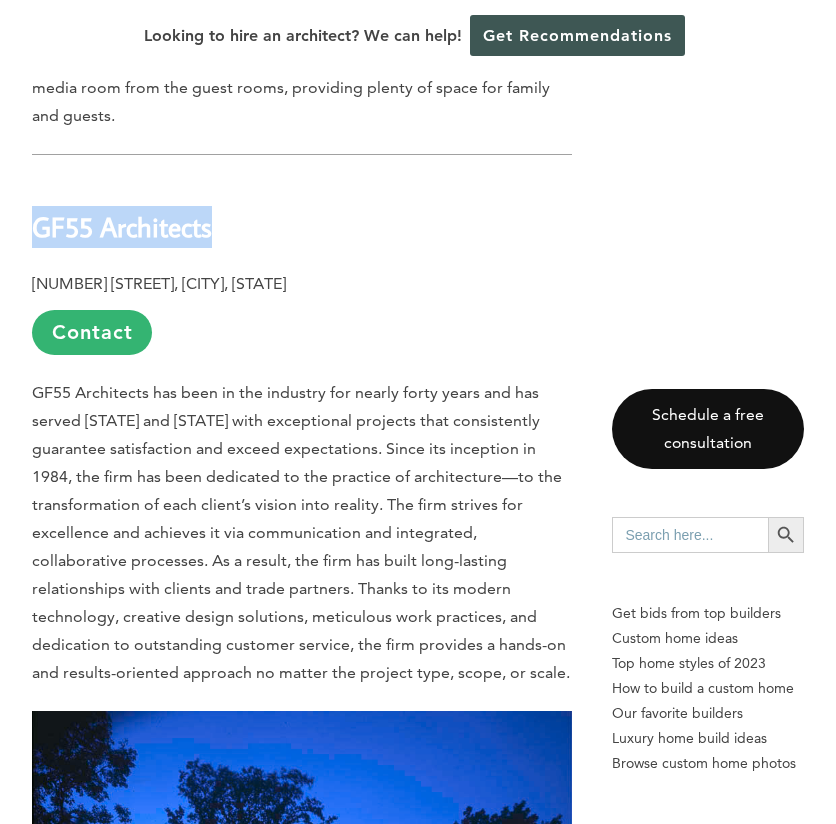 drag, startPoint x: 32, startPoint y: 166, endPoint x: 216, endPoint y: 173, distance: 184.1331 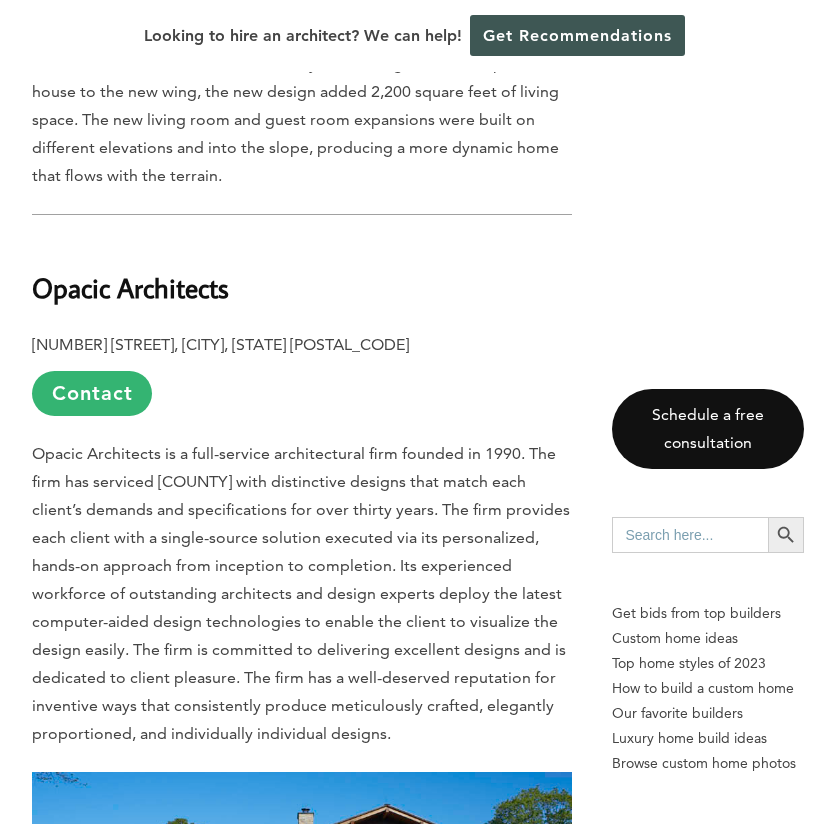 scroll, scrollTop: 5958, scrollLeft: 0, axis: vertical 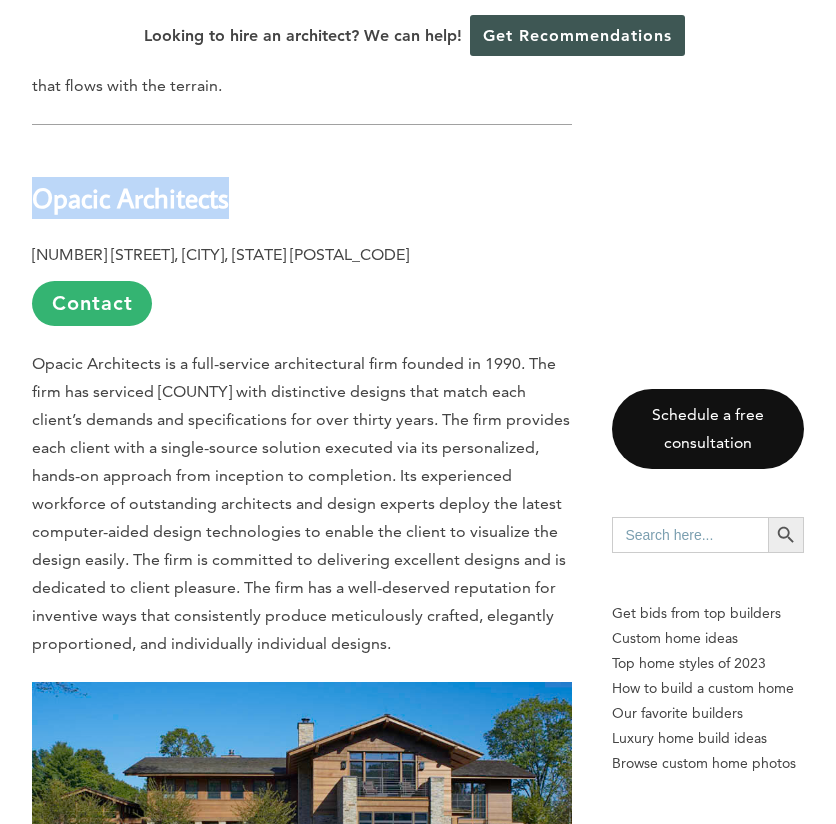 drag, startPoint x: 32, startPoint y: 142, endPoint x: 263, endPoint y: 143, distance: 231.00217 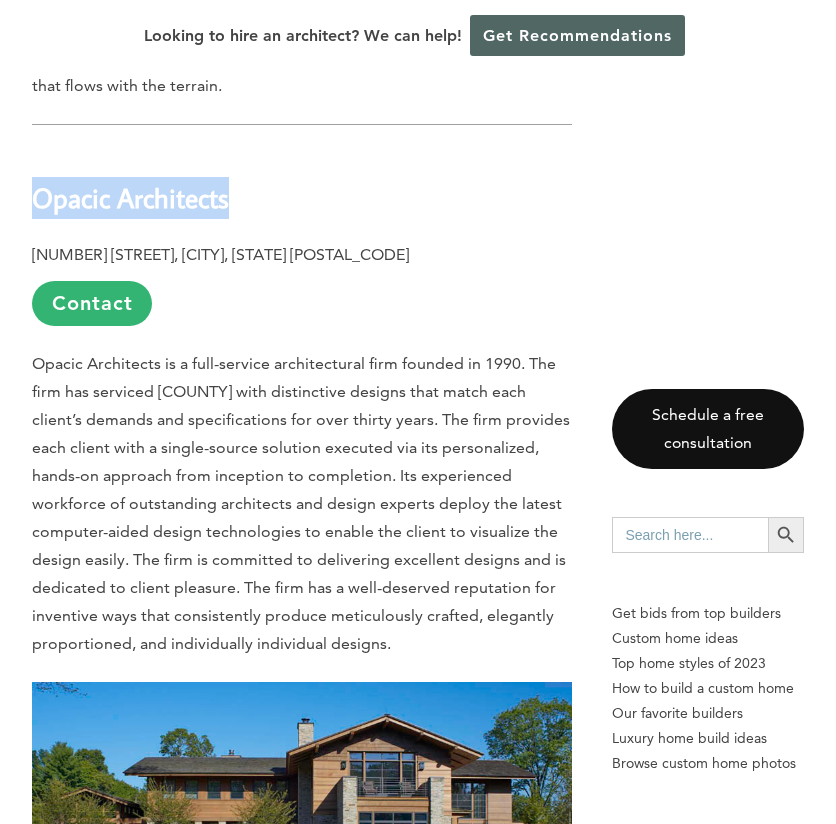 copy on "Opacic Architects" 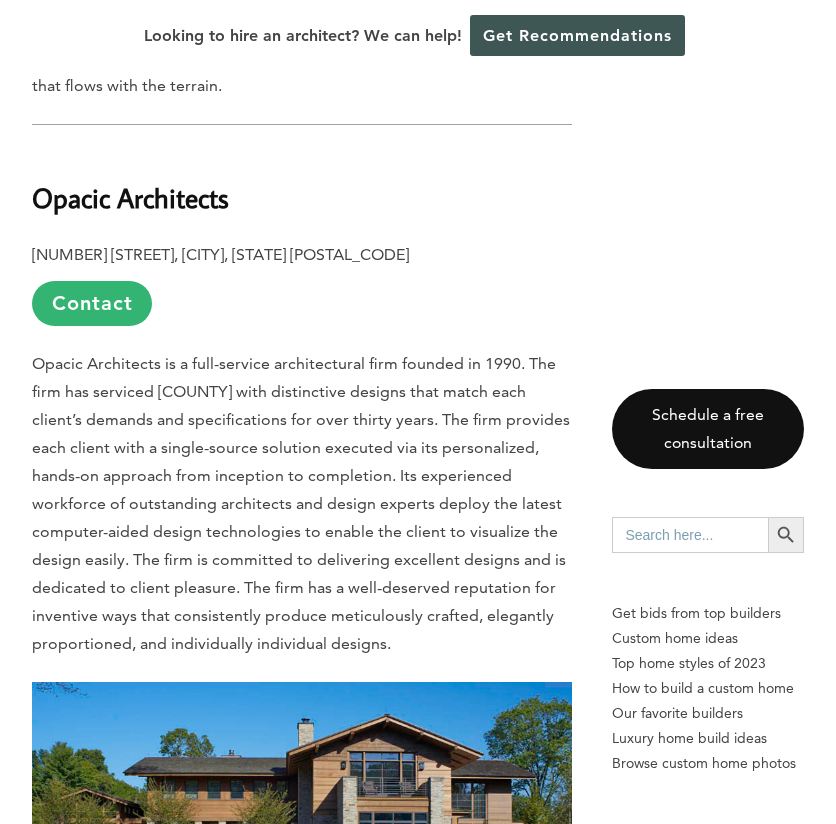 click on "24 North Astor, Irvington, NY 10533   Contact" at bounding box center [302, 283] 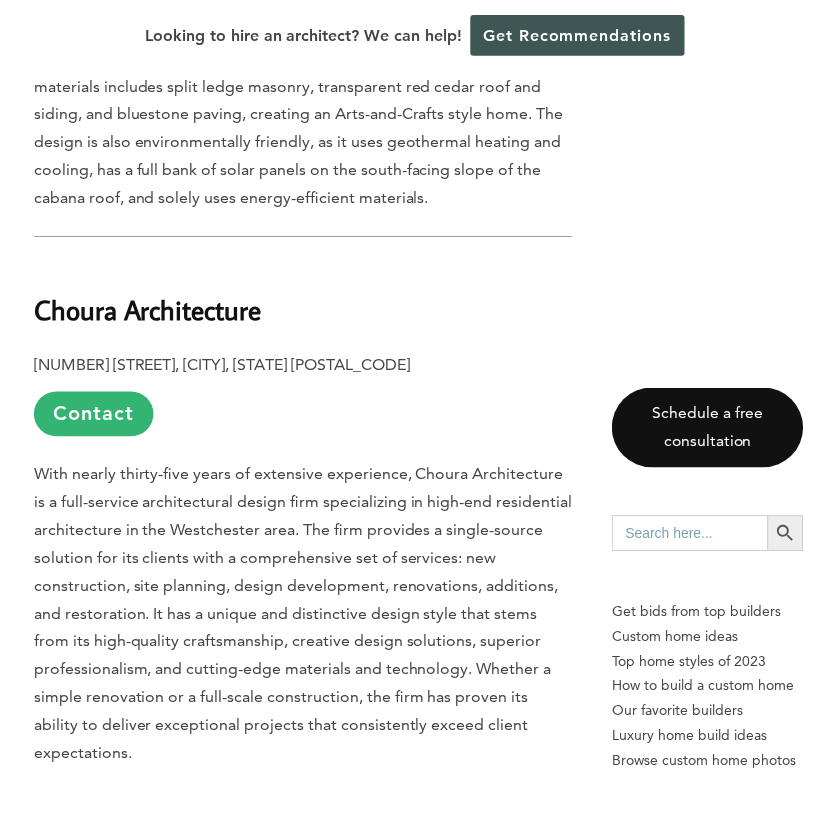 scroll, scrollTop: 7058, scrollLeft: 0, axis: vertical 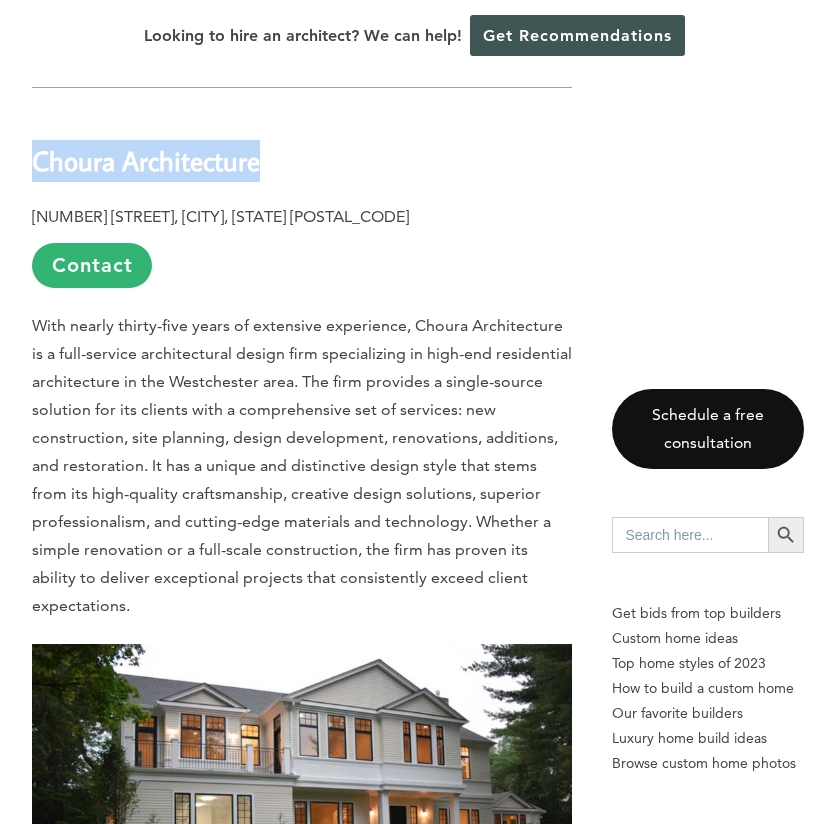 drag, startPoint x: 240, startPoint y: 105, endPoint x: 8, endPoint y: 107, distance: 232.00862 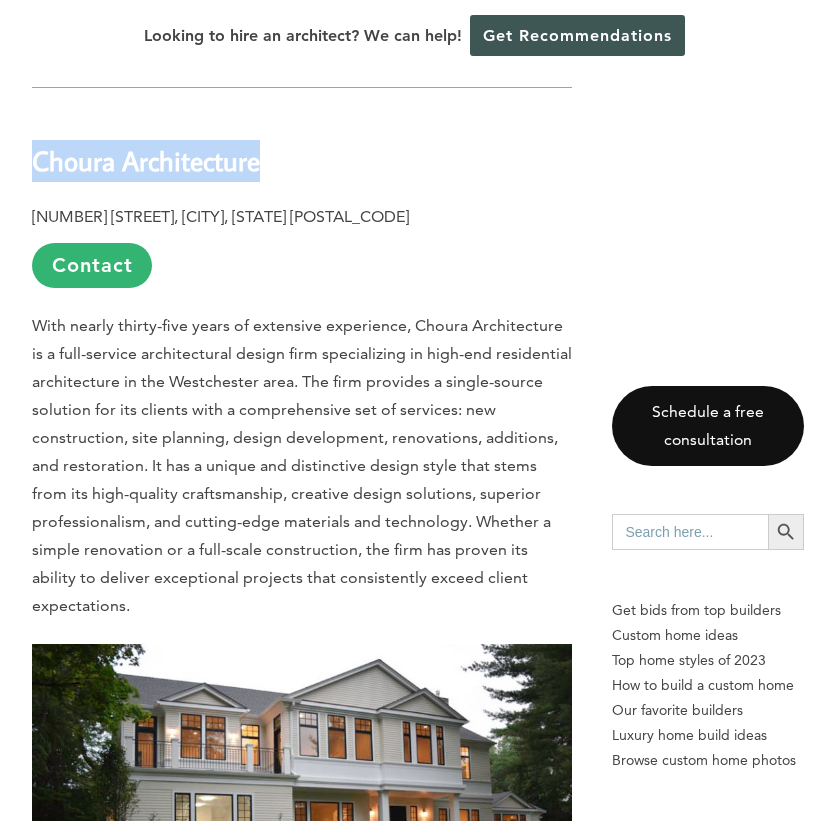 click on "Choura Architecture" at bounding box center [146, 160] 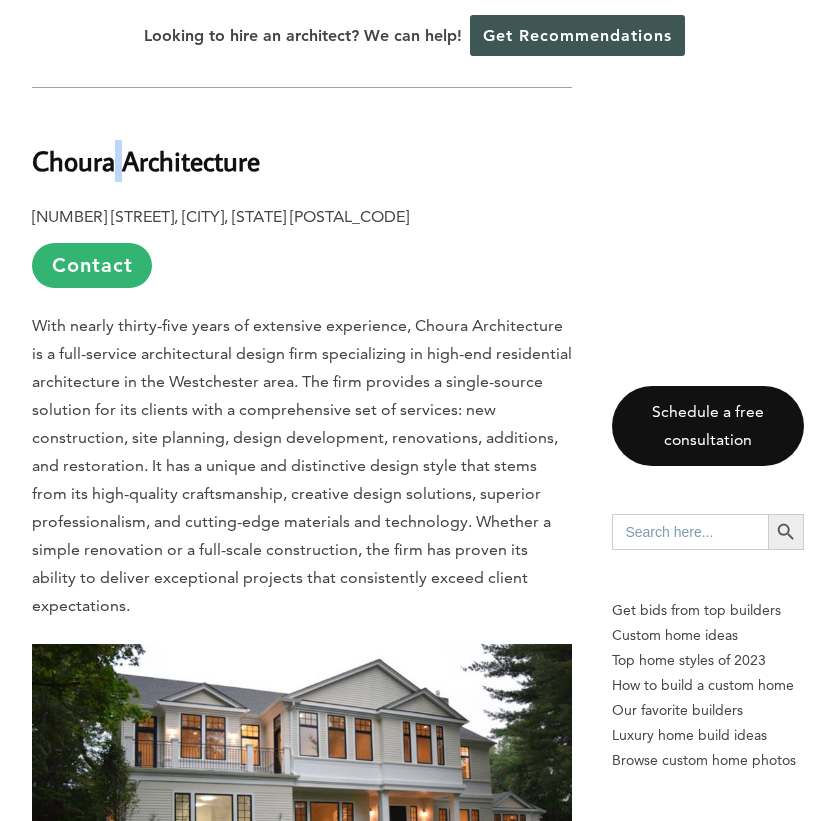 click on "Choura Architecture" at bounding box center [146, 160] 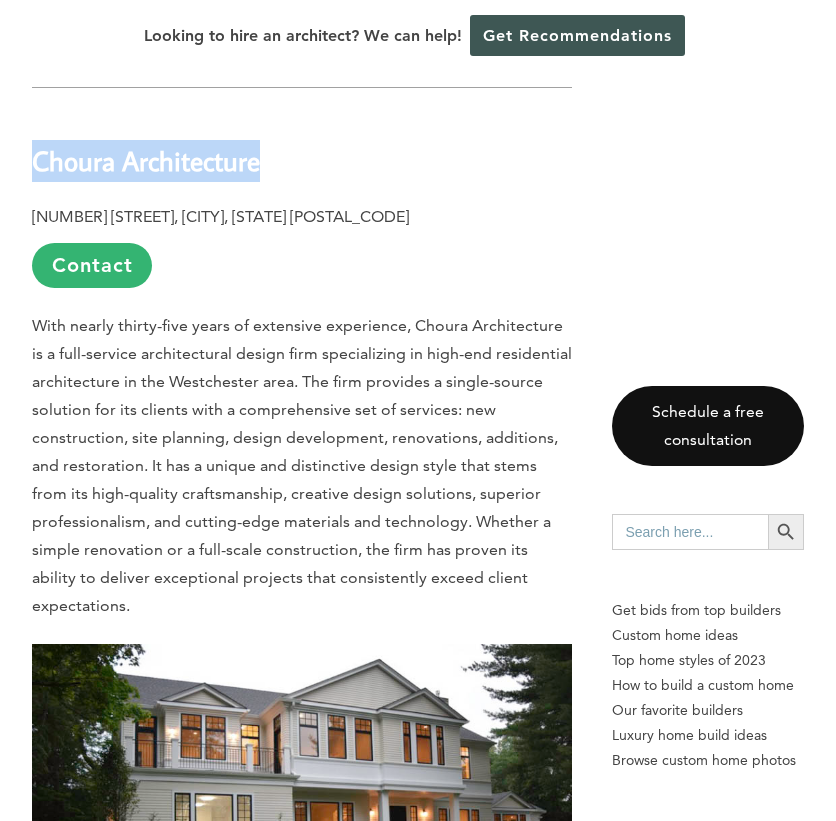 click on "Choura Architecture" at bounding box center (146, 160) 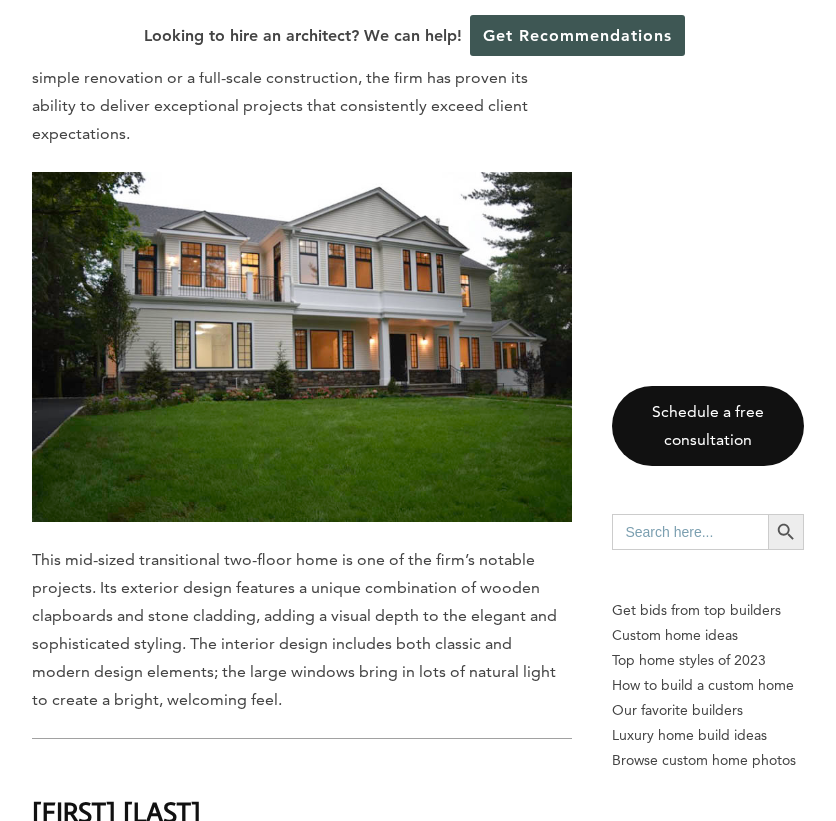 scroll, scrollTop: 7758, scrollLeft: 0, axis: vertical 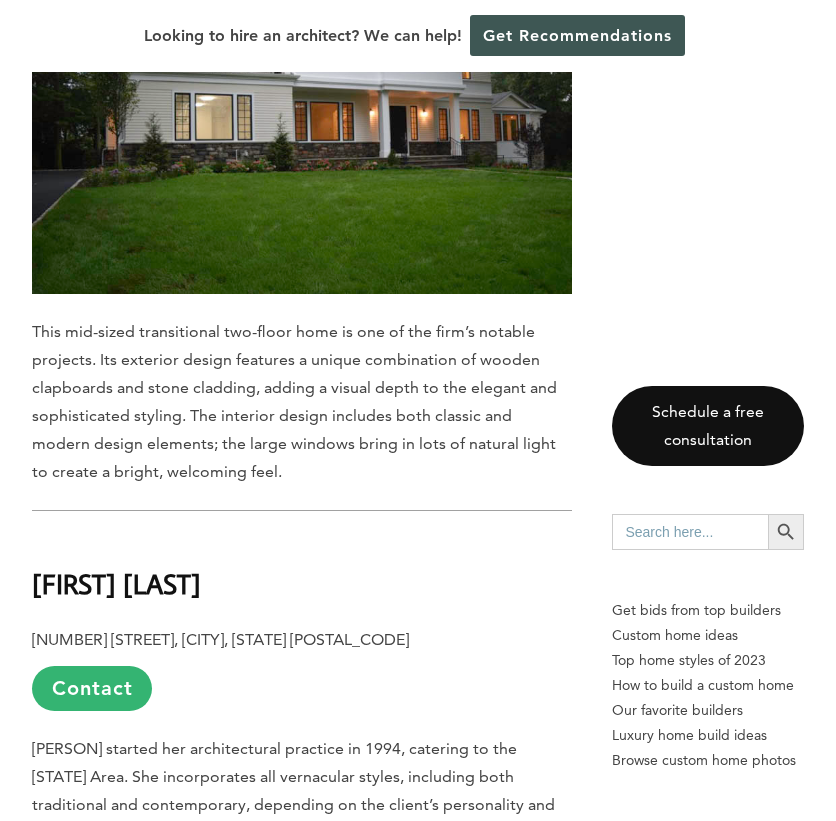 click on "Last updated on May 27th, 2024 at 11:29 am Southern Westchester, New York, is attracting new people thanks to its affordable and large residences, its access to nature, its proximity to Manhattan, and its copious public transportation options. The county enjoys a high standard of living as one of the wealthiest, most desired locations in the United States. It offers world-class recreation, culture, and entertainment, one of the country’s top public school systems, prominent private schools, and exceptional real estate opportunities. Southern Westchester features picturesque towns and villages with award-winning restaurants, markets, retail spaces, art scenes, and upscale hotels and spas, including White Plains’ Ritz Carlton and Tarrytown’s Castle Hotel & Spa.
CGA Studio
12 Spring Street, Hastings on Hudson, NY 10706   Contact
Joeb Moore & Partners
20 Bruce Park Avenue, Greenwich, CT 06830   Contact
Photography by © David Sundberg/Esto" at bounding box center (418, 2375) 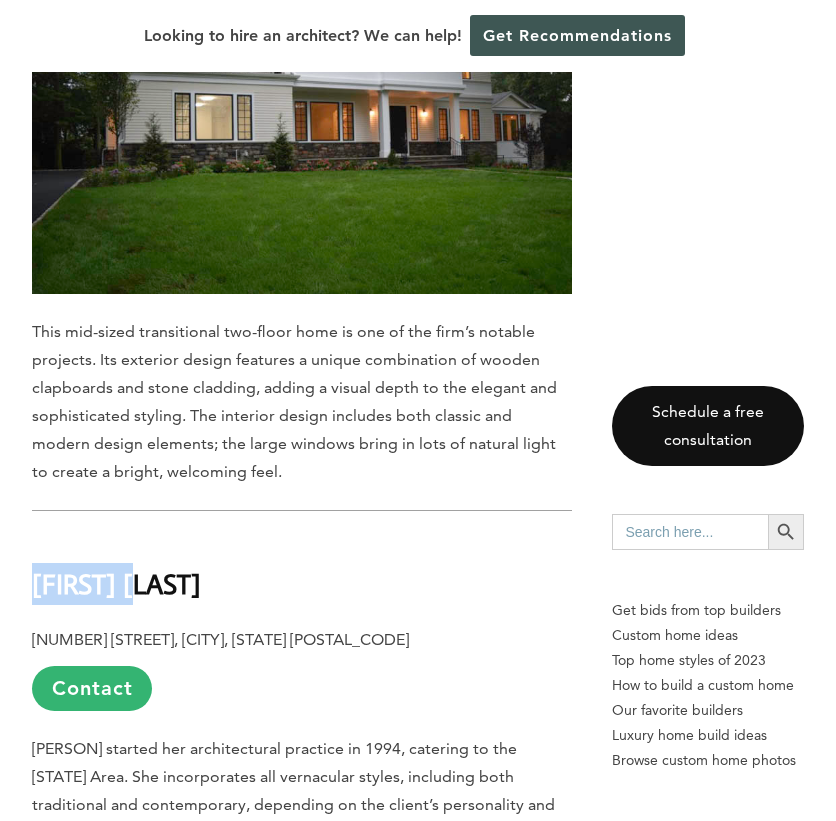 click on "Rosamund A. Young" at bounding box center [116, 583] 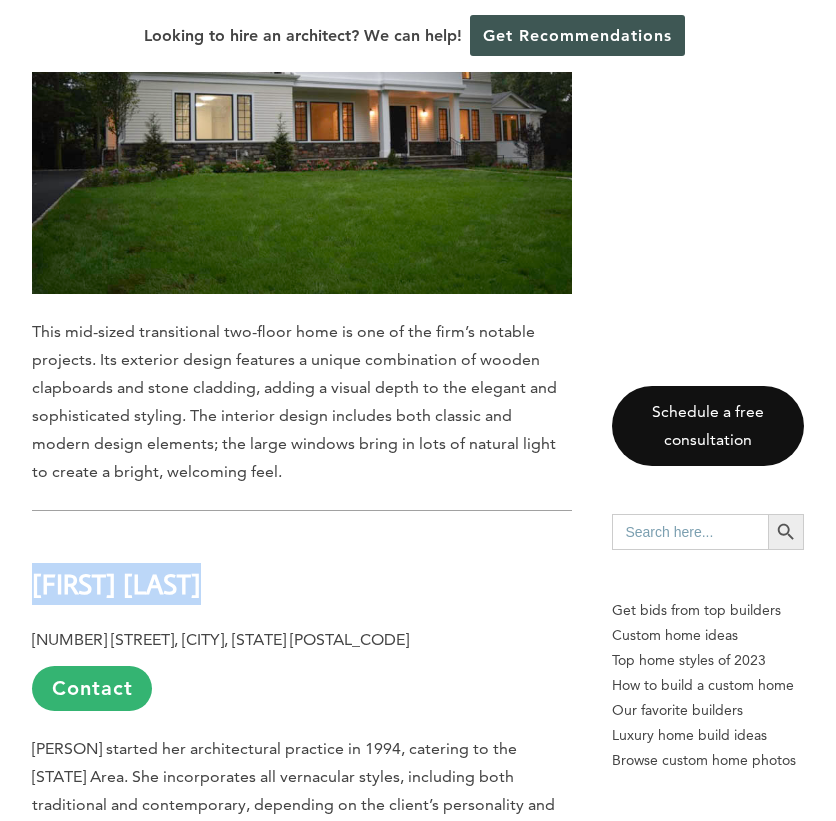 click on "Rosamund A. Young" at bounding box center (116, 583) 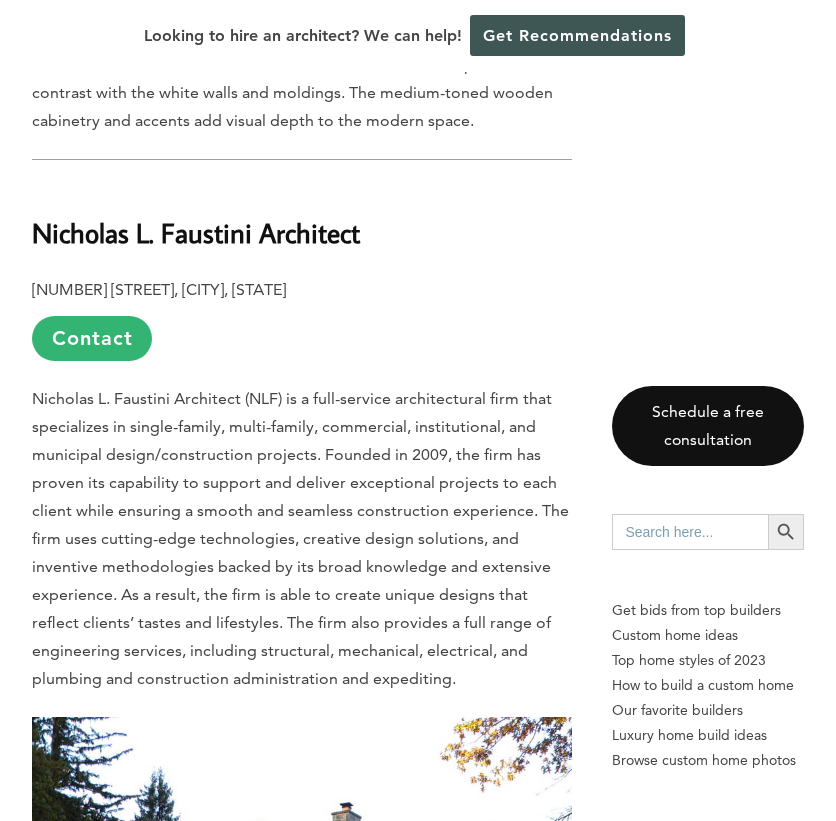 scroll, scrollTop: 9258, scrollLeft: 0, axis: vertical 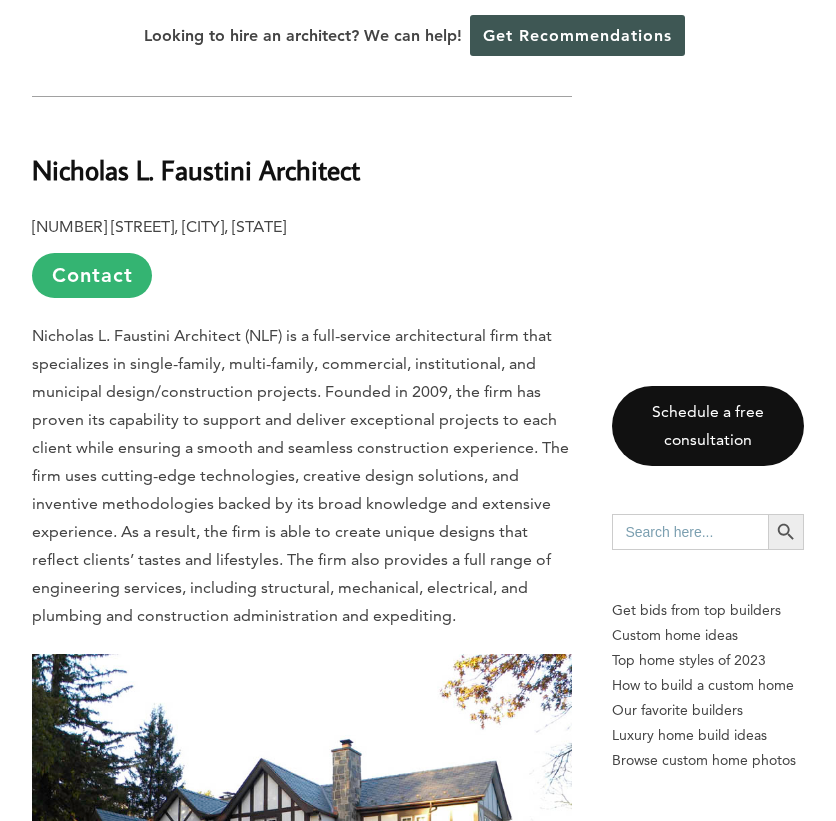 click on "Nicholas L. Faustini Architect" at bounding box center (302, 155) 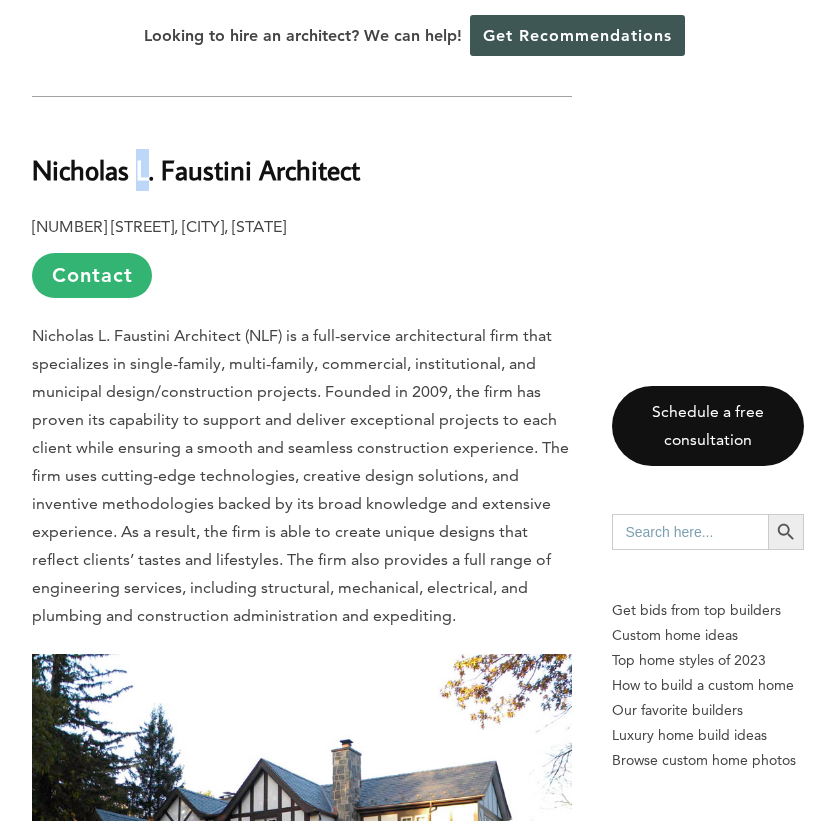 click on "Nicholas L. Faustini Architect" at bounding box center (196, 169) 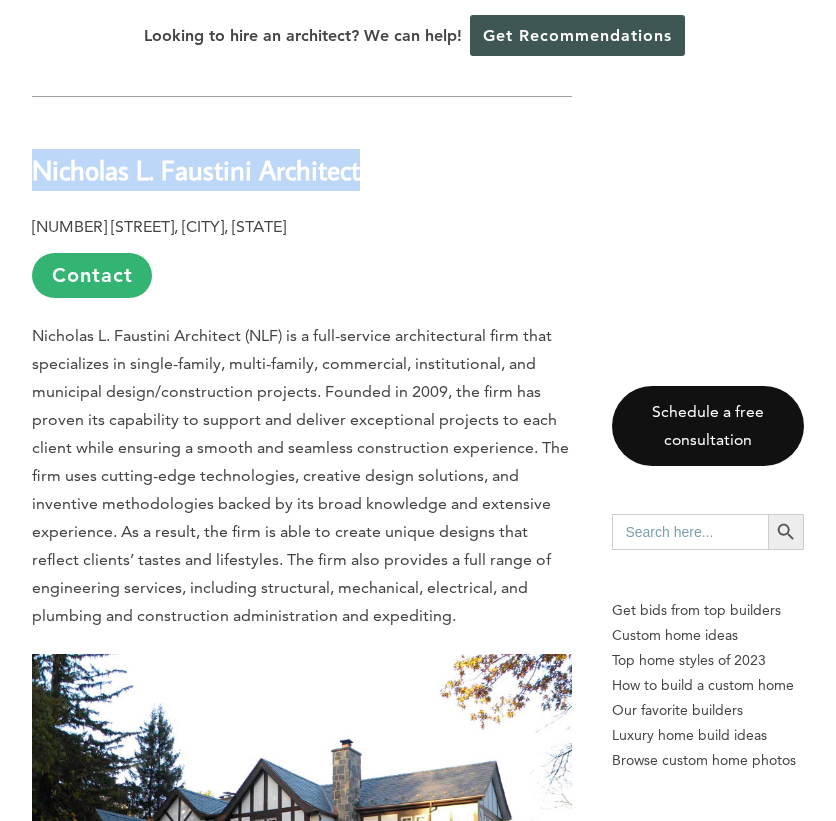 click on "Nicholas L. Faustini Architect" at bounding box center (196, 169) 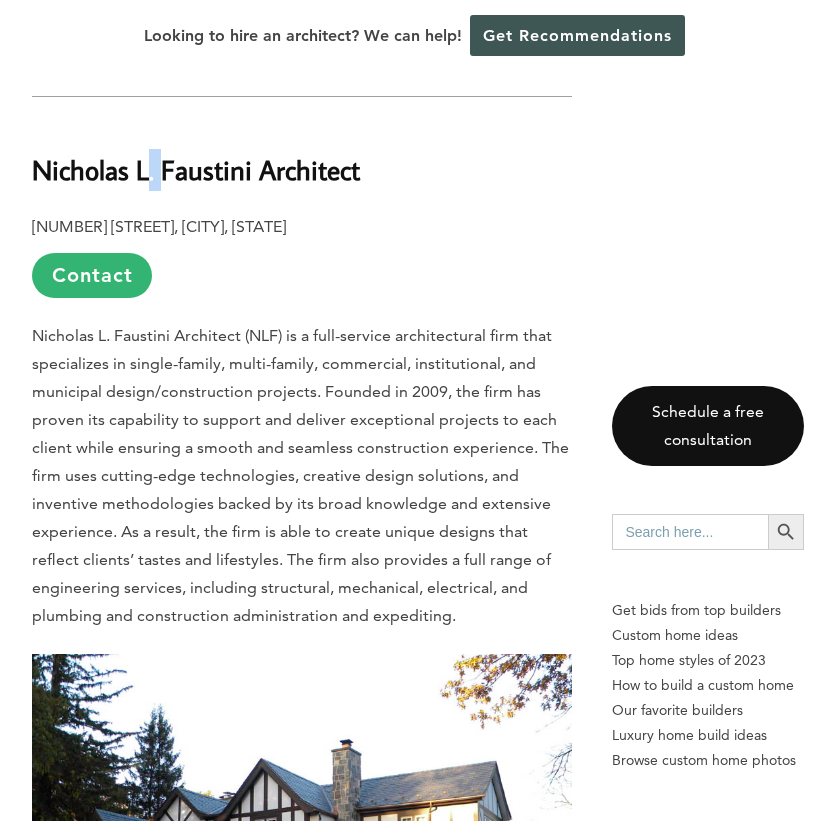 click on "Nicholas L. Faustini Architect" at bounding box center (196, 169) 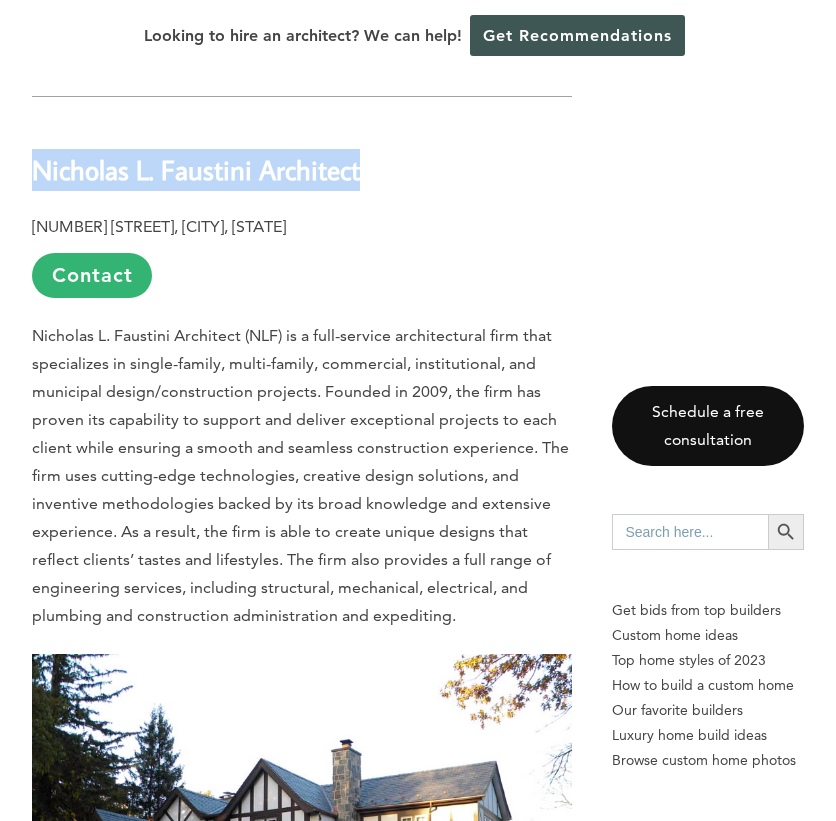 click on "Nicholas L. Faustini Architect" at bounding box center [196, 169] 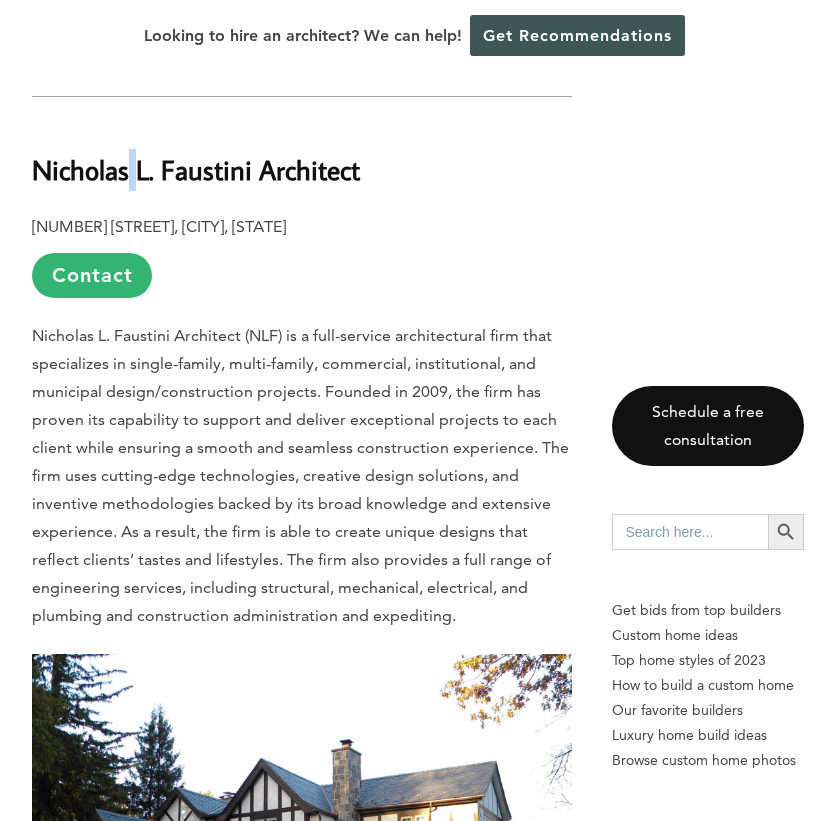 click on "Nicholas L. Faustini Architect" at bounding box center (196, 169) 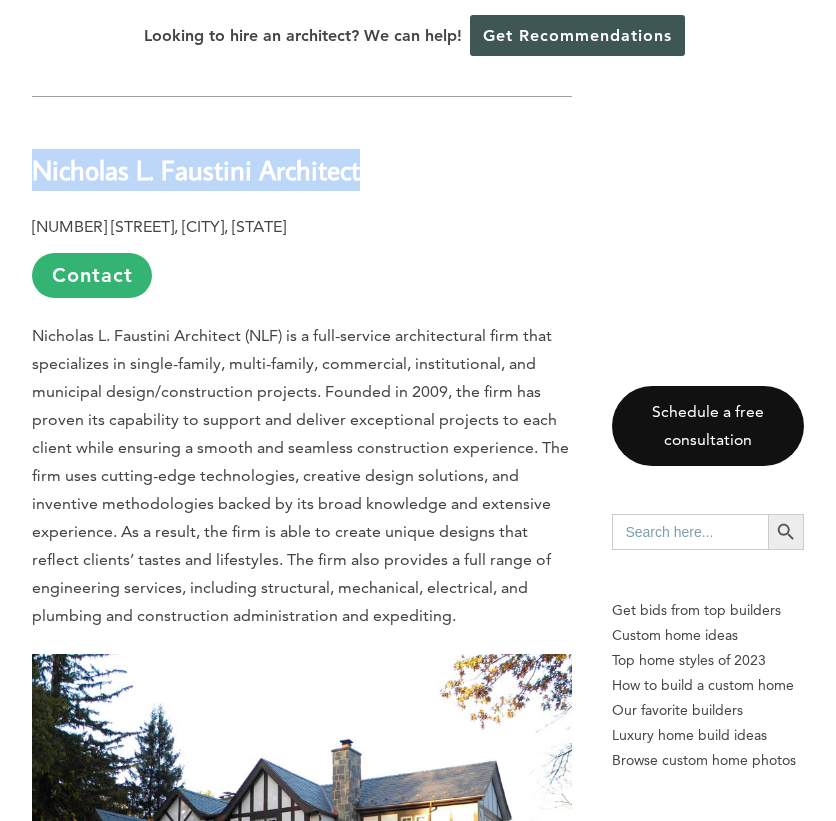 click on "Nicholas L. Faustini Architect" at bounding box center [196, 169] 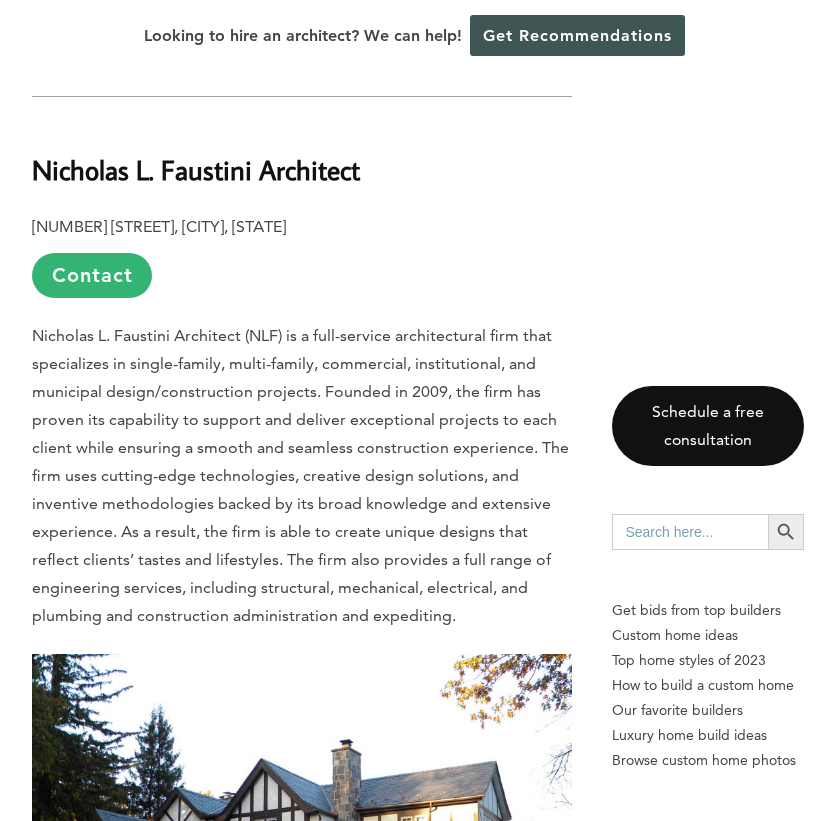 click on "77 Remsen Road, Yonkers, NY 10710   Contact" at bounding box center (302, 255) 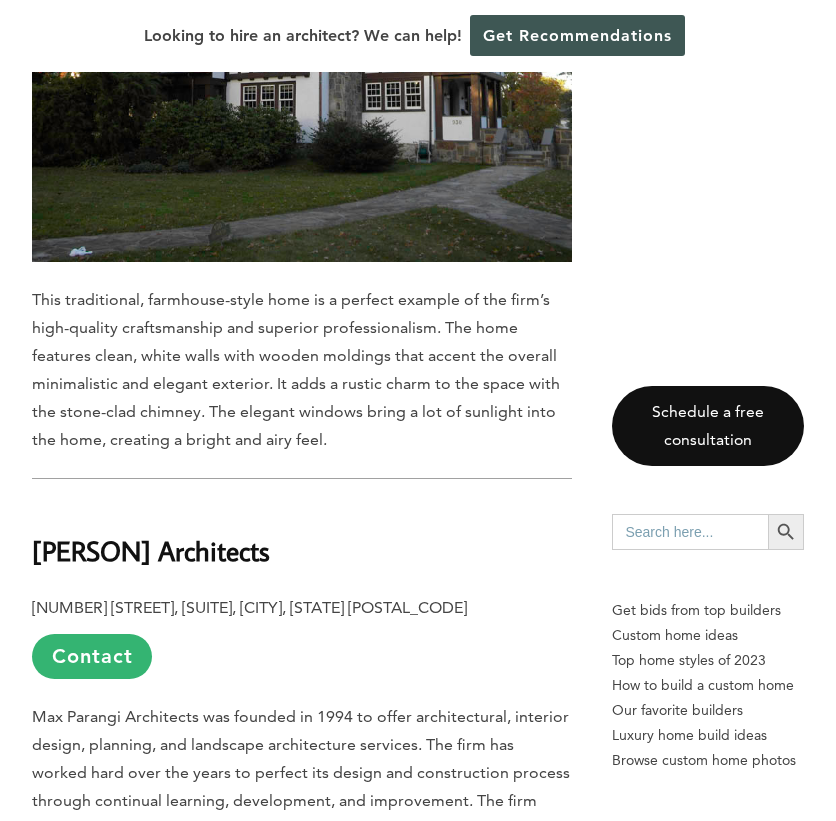 scroll, scrollTop: 10058, scrollLeft: 0, axis: vertical 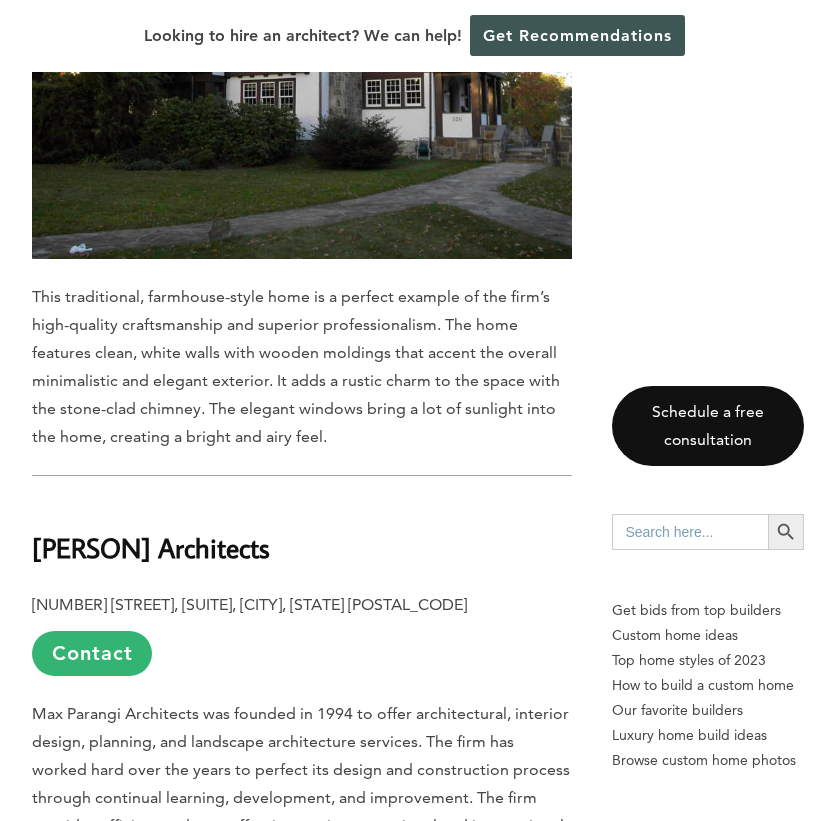 click on "Max Parangi Architects" at bounding box center [151, 547] 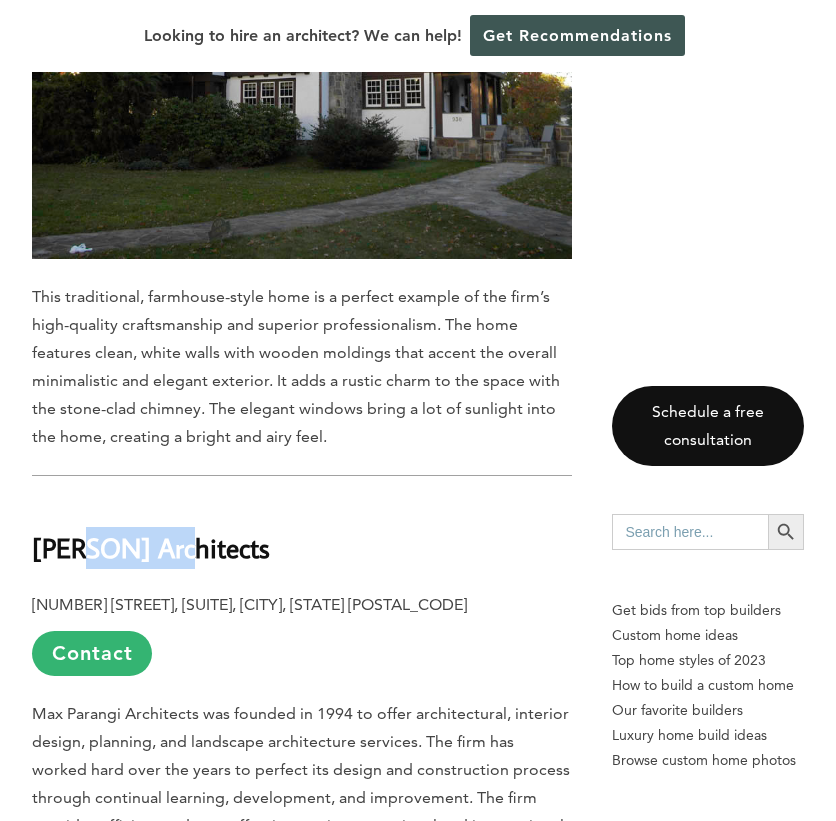 click on "Max Parangi Architects" at bounding box center [151, 547] 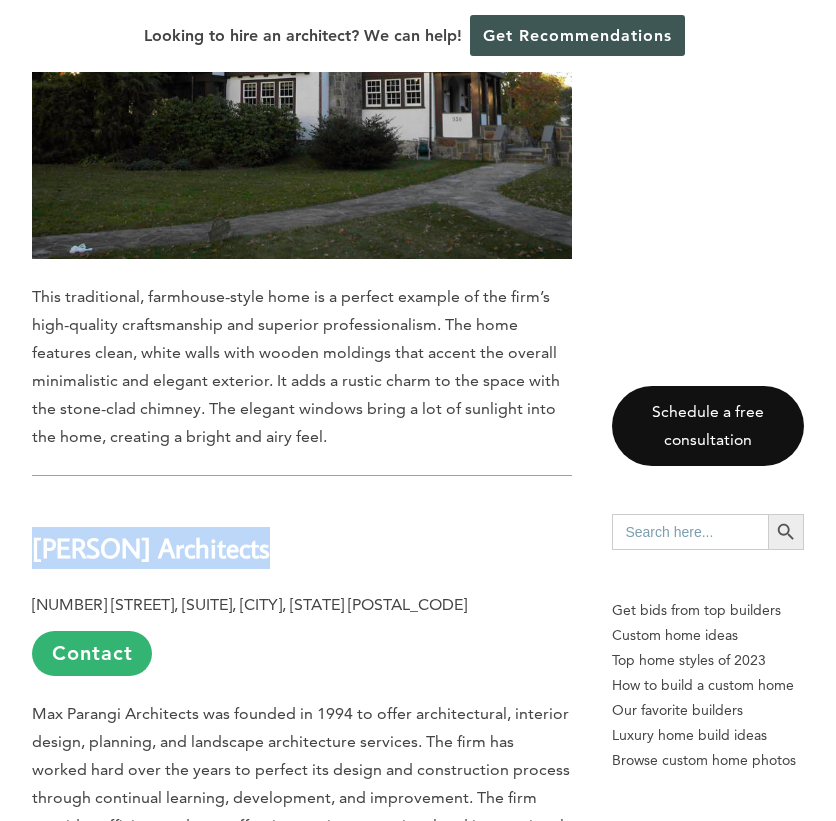 click on "Max Parangi Architects" at bounding box center [151, 547] 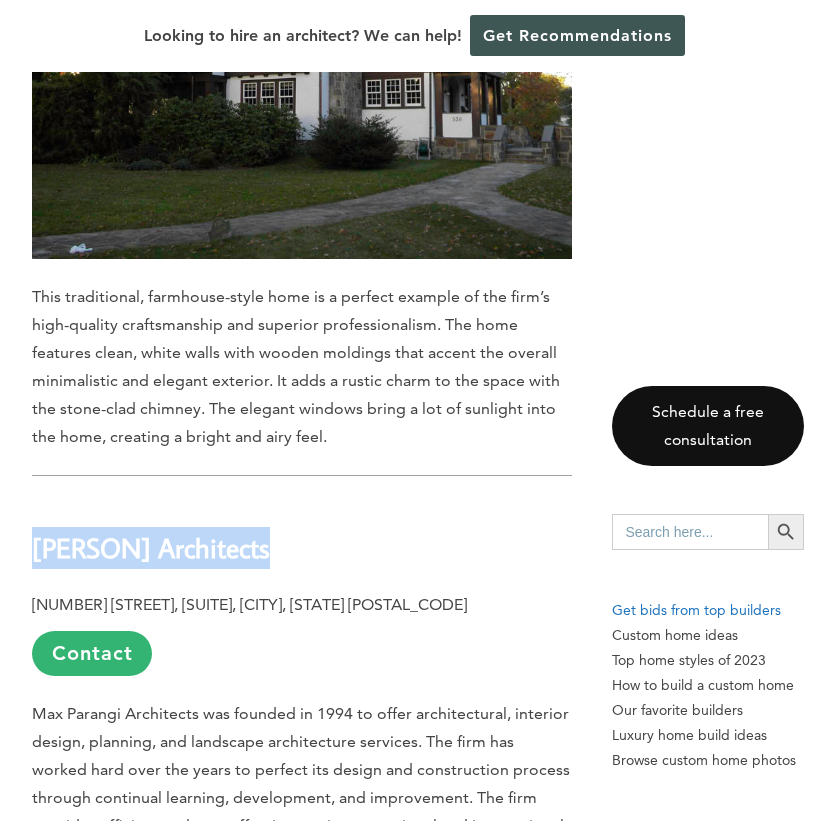 copy on "Max Parangi Architects" 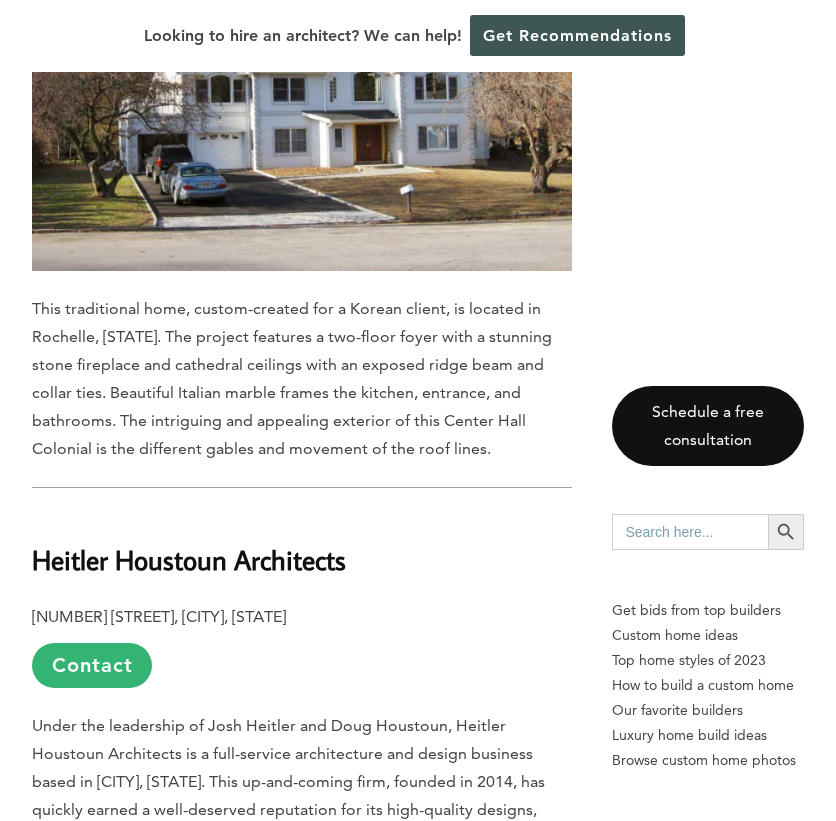 scroll, scrollTop: 11258, scrollLeft: 0, axis: vertical 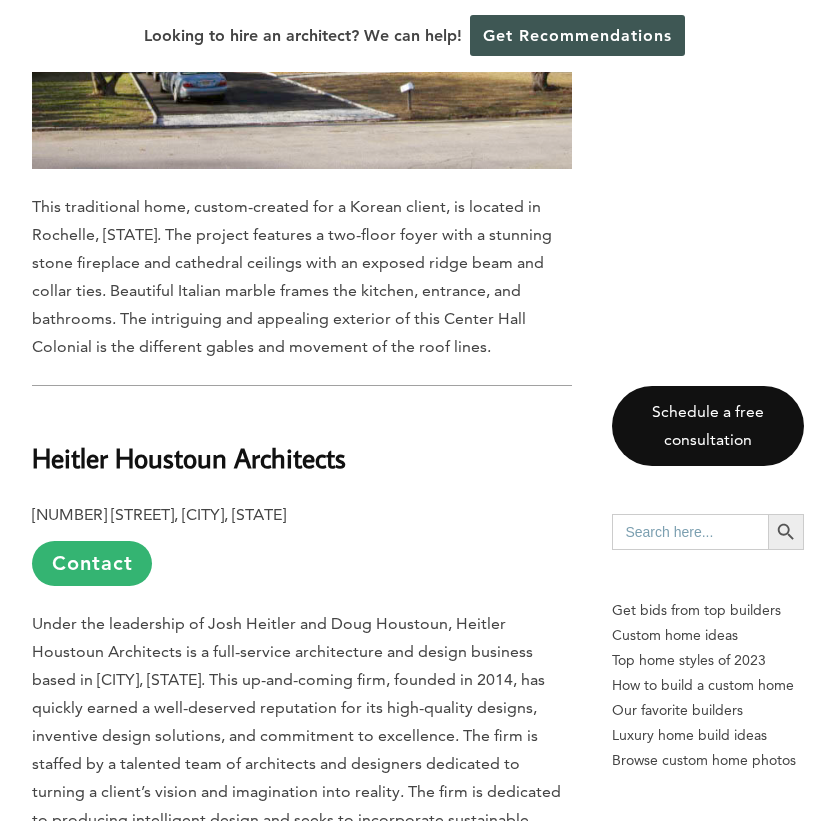 click on "Heitler Houstoun Architects" at bounding box center [302, 444] 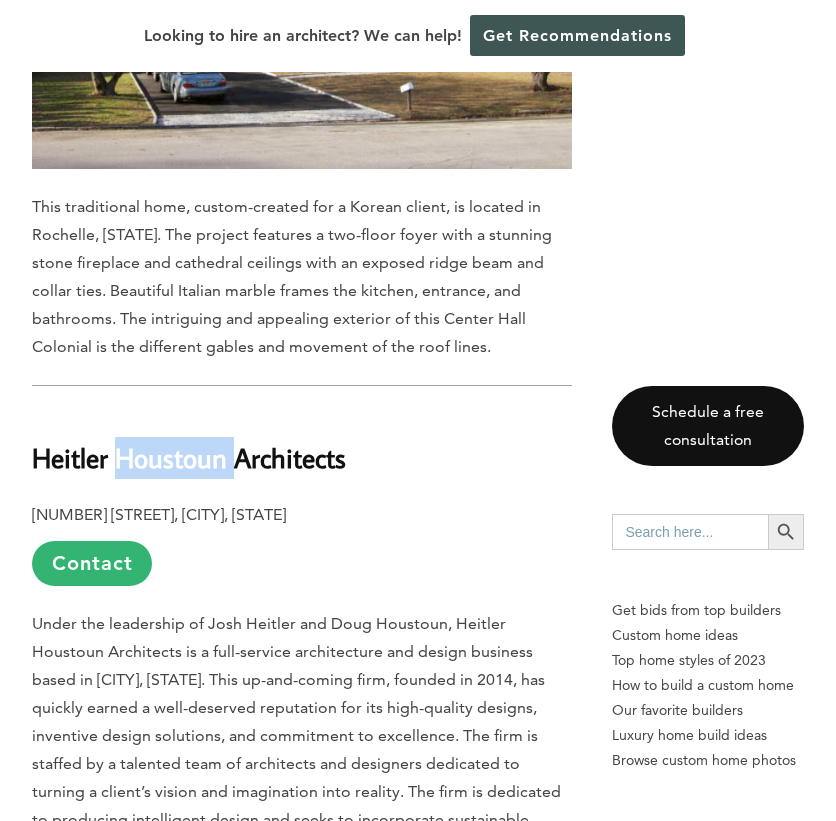click on "Heitler Houstoun Architects" at bounding box center (189, 457) 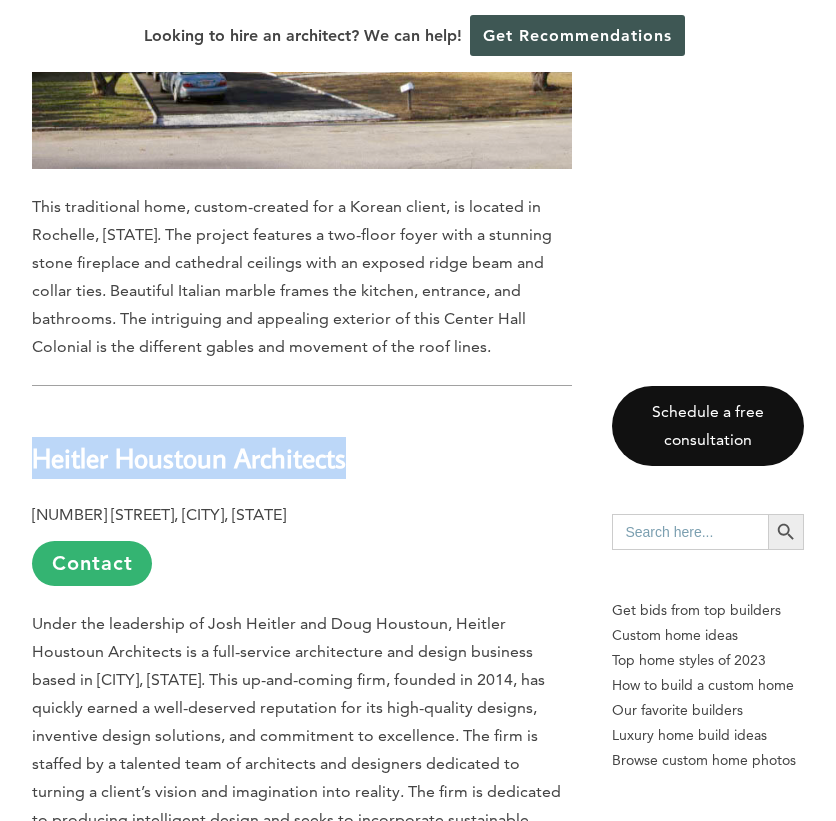click on "Heitler Houstoun Architects" at bounding box center [189, 457] 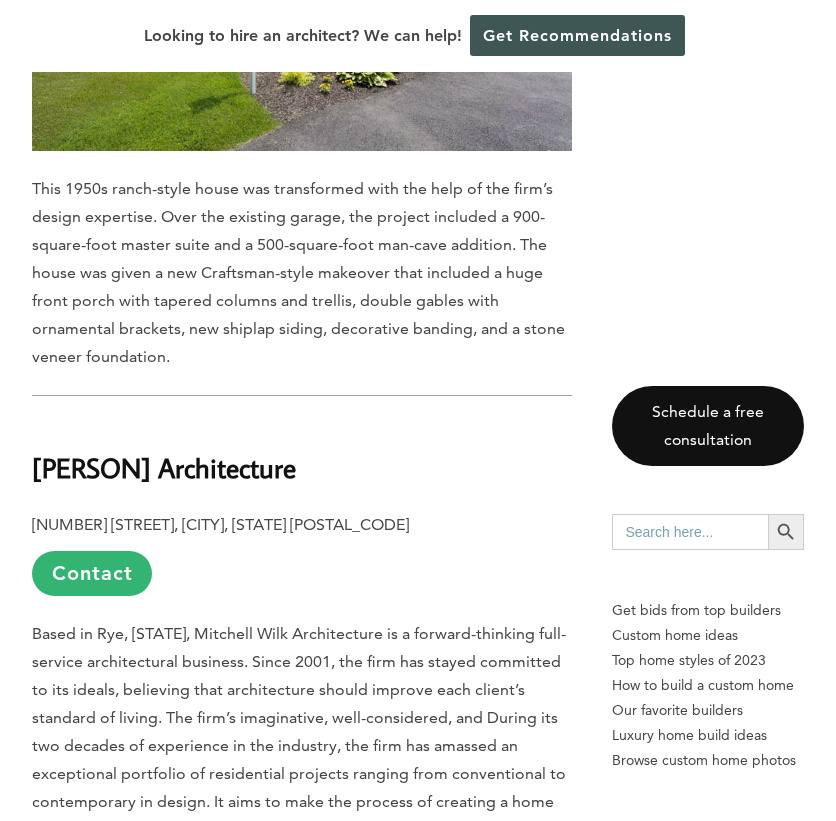 scroll, scrollTop: 12458, scrollLeft: 0, axis: vertical 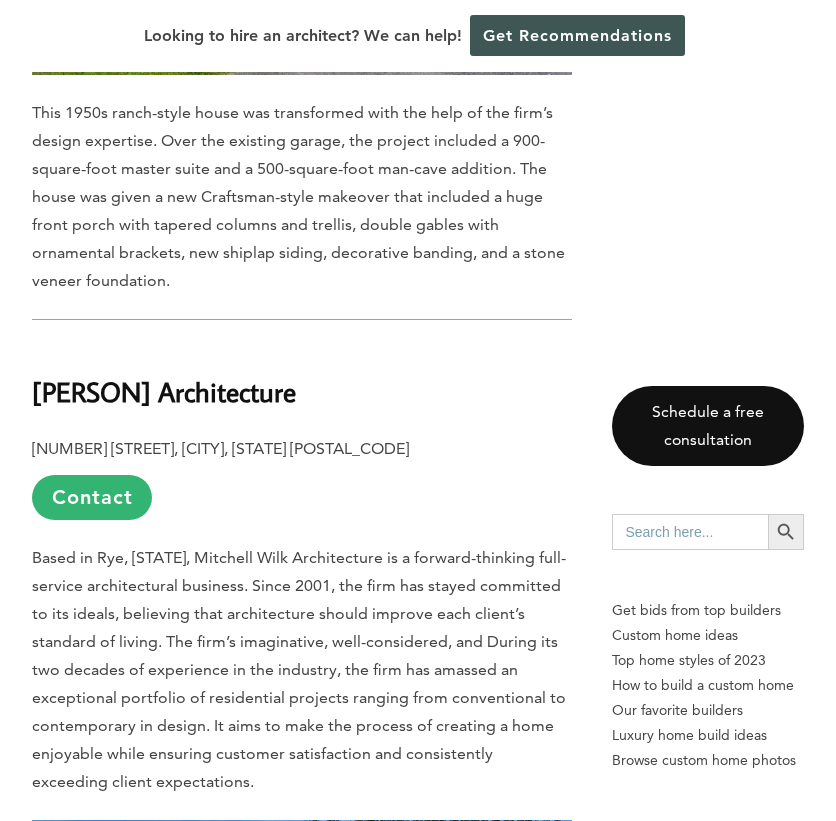 click on "Mitchell Wilk Architecture" at bounding box center (164, 391) 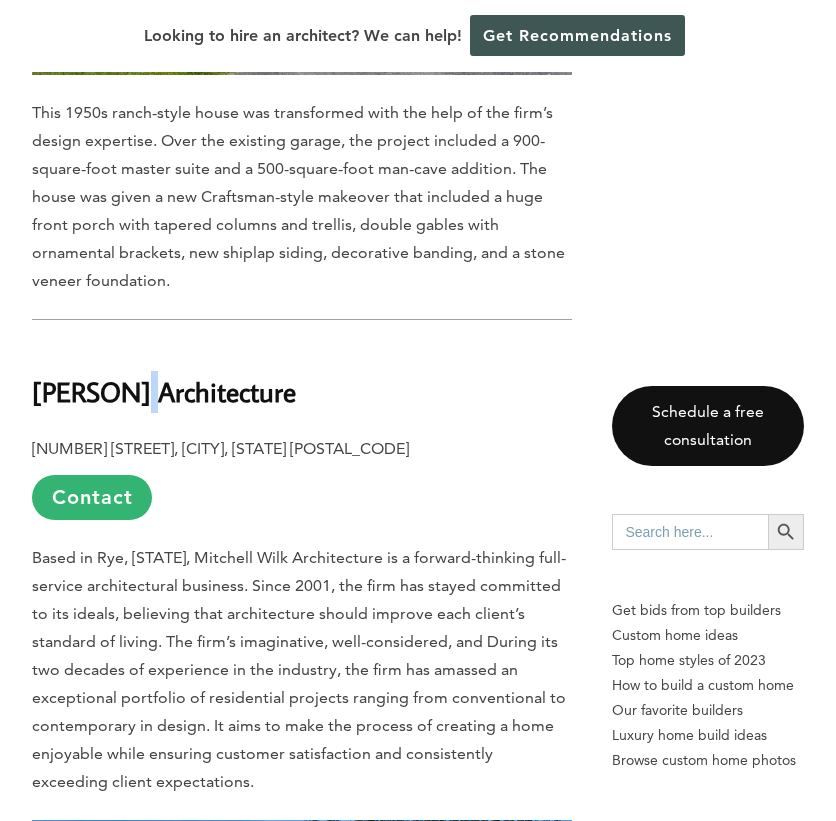 click on "Mitchell Wilk Architecture" at bounding box center [164, 391] 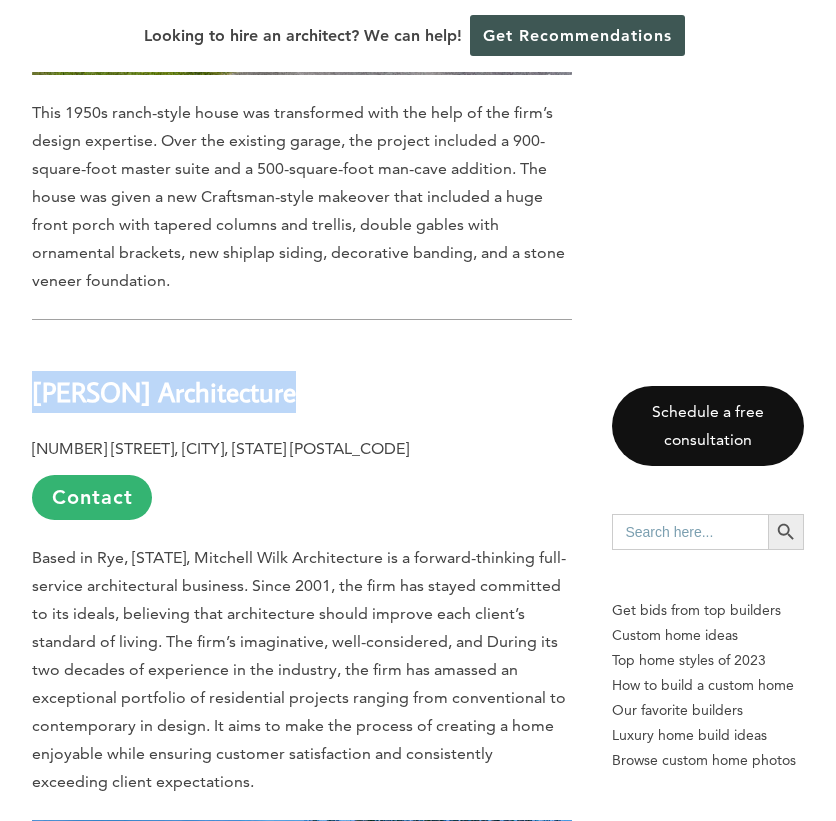 click on "Mitchell Wilk Architecture" at bounding box center [164, 391] 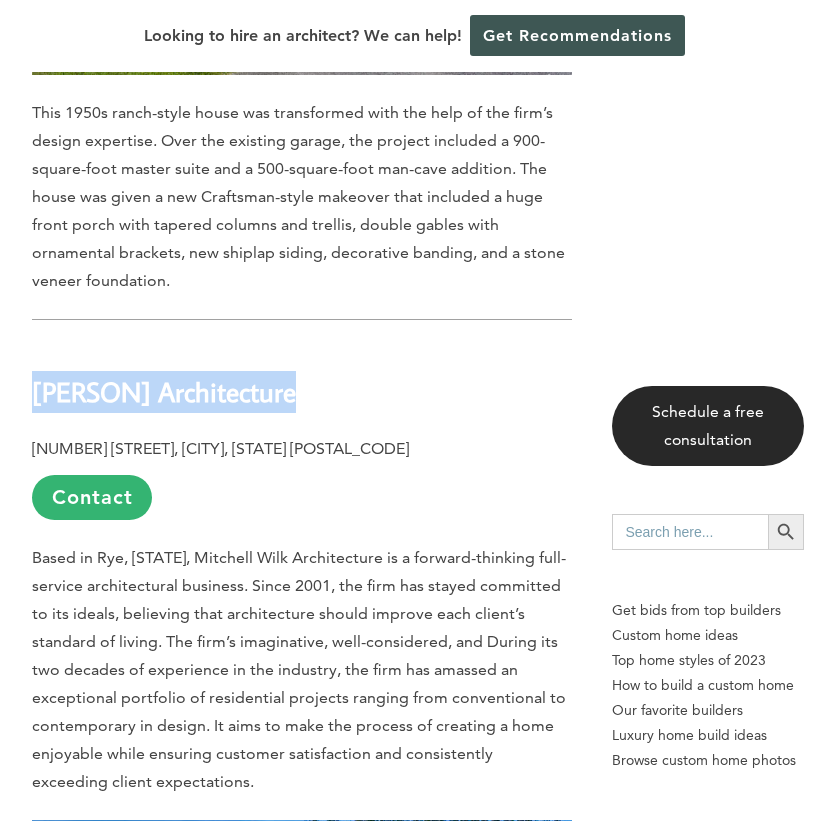 copy on "Mitchell Wilk Architecture" 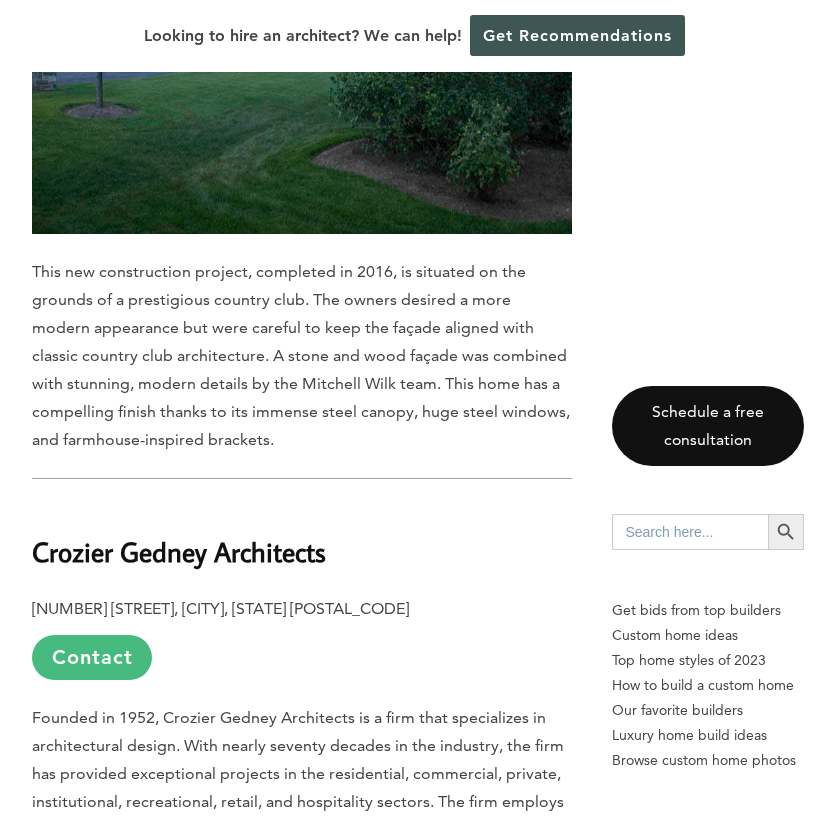 scroll, scrollTop: 13858, scrollLeft: 0, axis: vertical 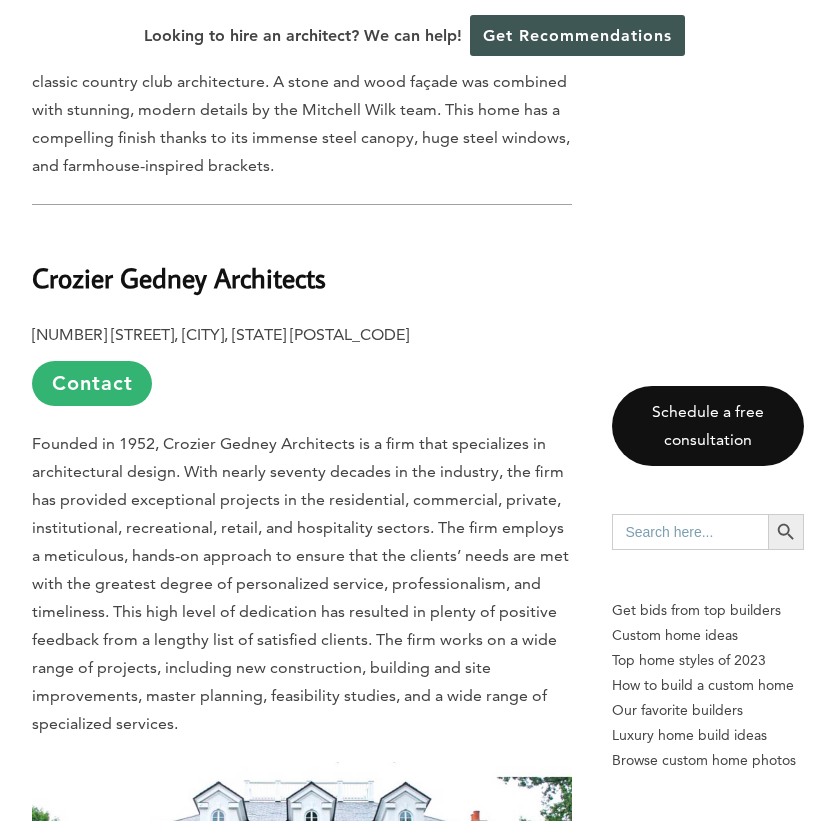 click on "Crozier Gedney Architects" at bounding box center (179, 277) 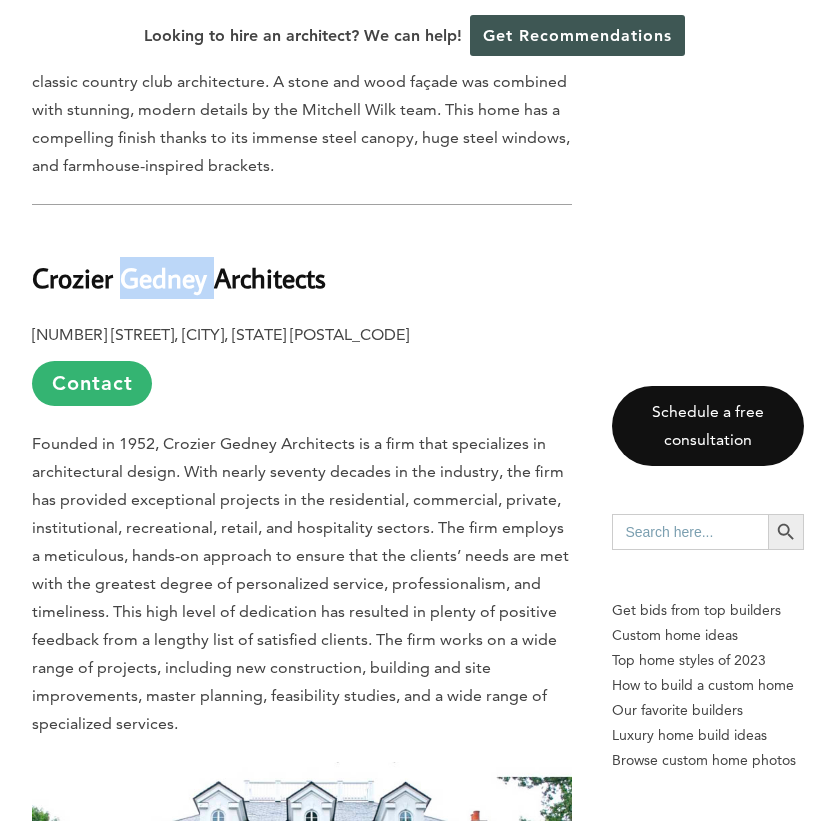 click on "Crozier Gedney Architects" at bounding box center [179, 277] 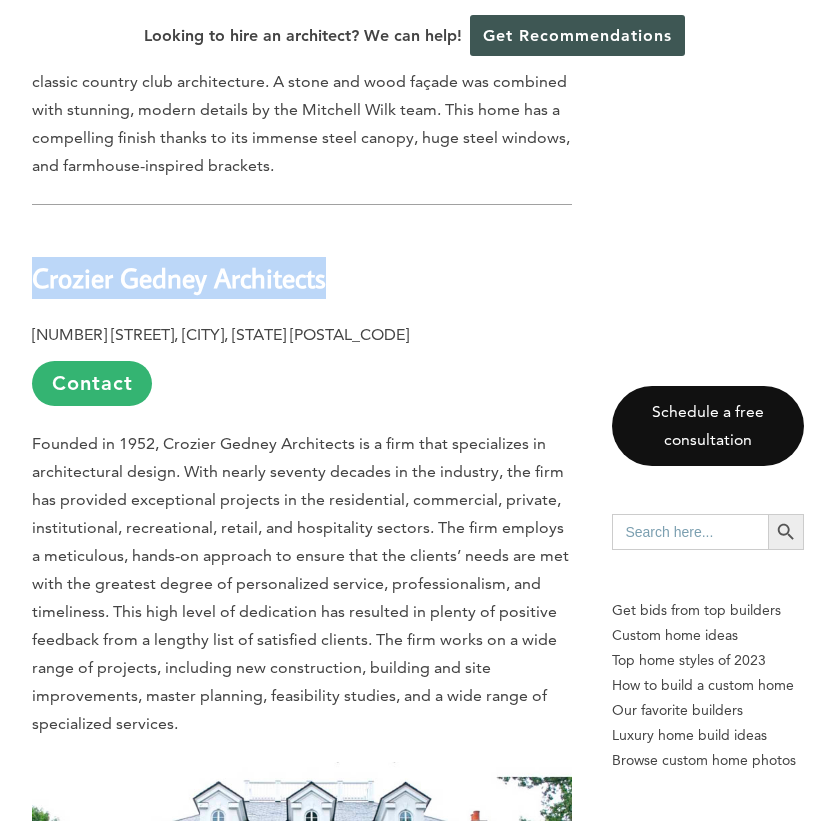 click on "Crozier Gedney Architects" at bounding box center (179, 277) 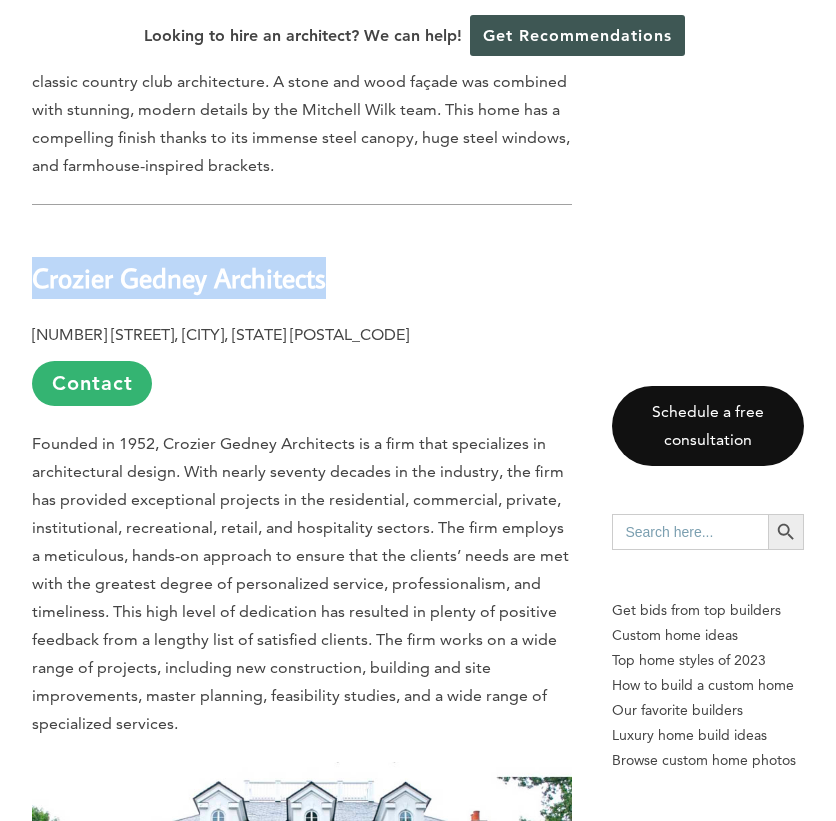 copy on "Crozier Gedney Architects" 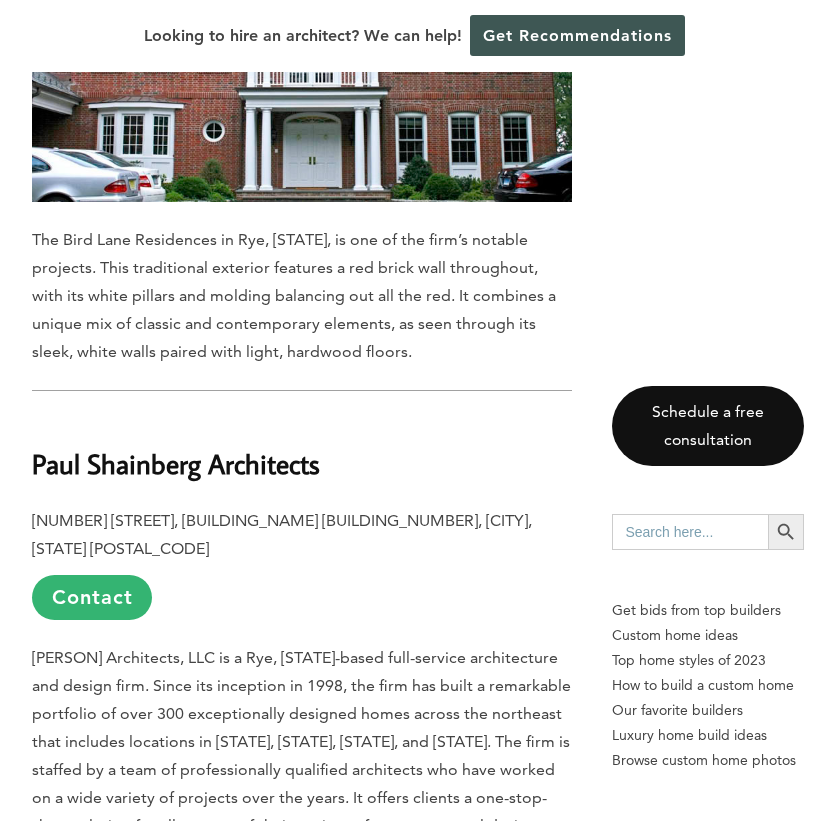 scroll, scrollTop: 14758, scrollLeft: 0, axis: vertical 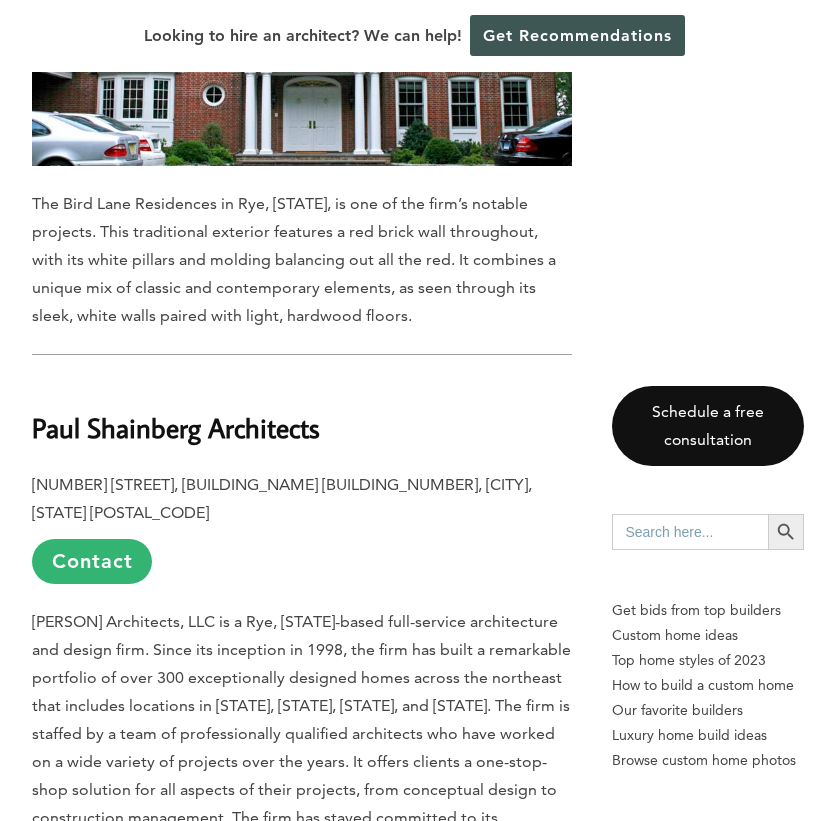 click on "Paul Shainberg Architects" at bounding box center (302, 413) 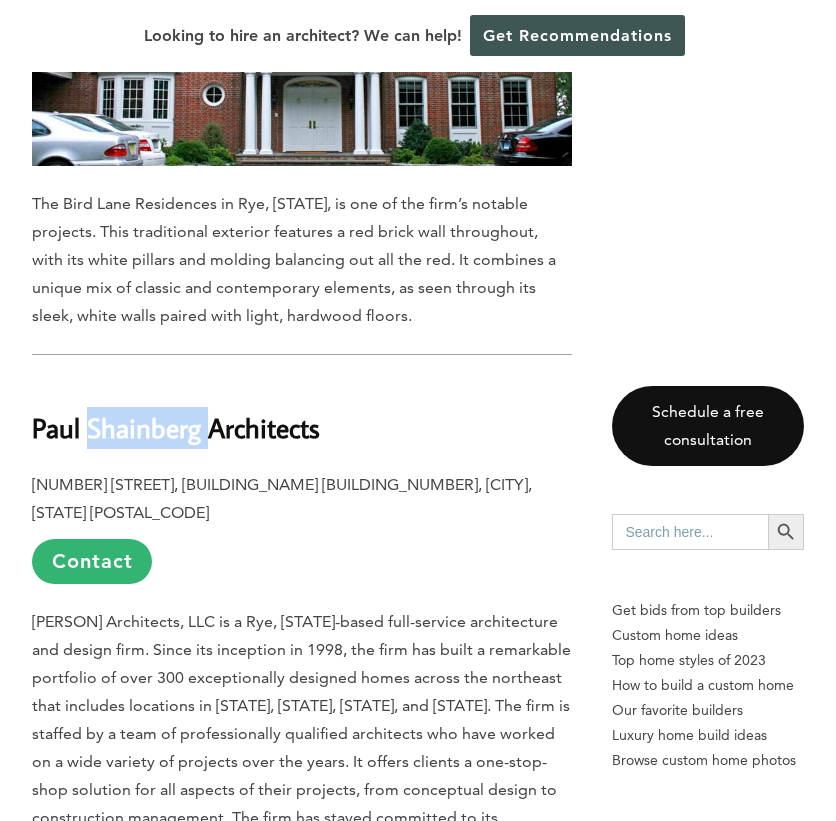 click on "Paul Shainberg Architects" at bounding box center [176, 427] 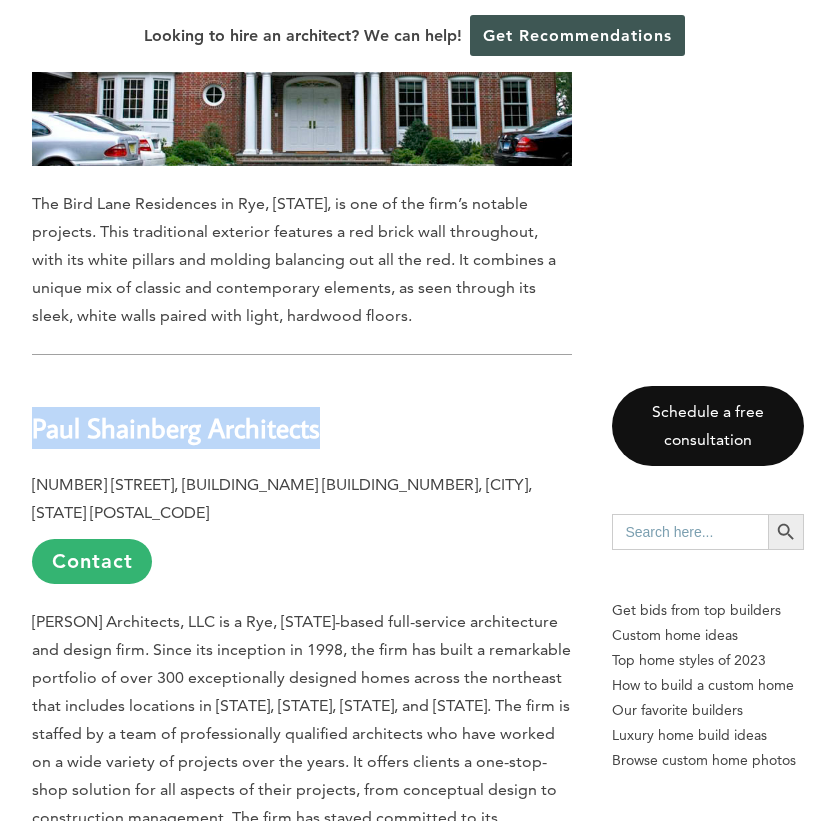 click on "Paul Shainberg Architects" at bounding box center [176, 427] 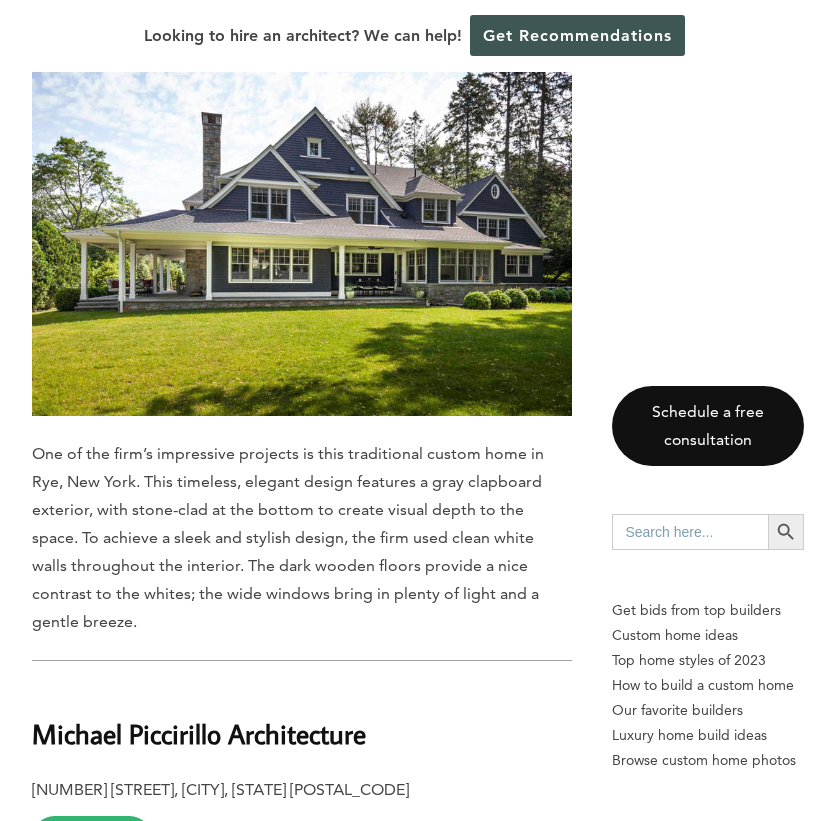 scroll, scrollTop: 15658, scrollLeft: 0, axis: vertical 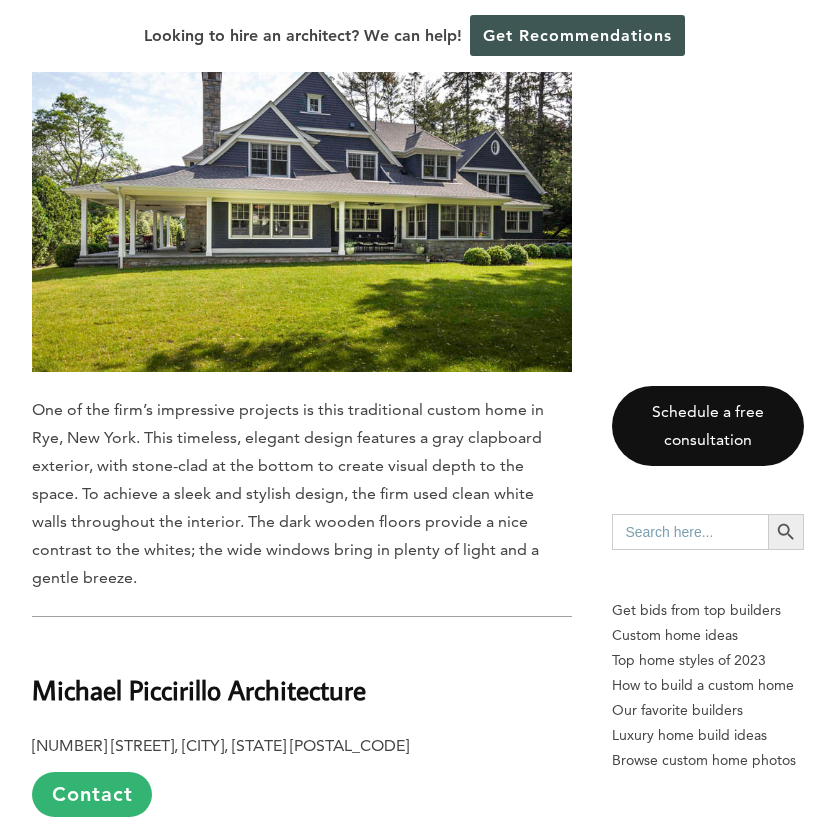click on "Michael Piccirillo Architecture" at bounding box center [199, 689] 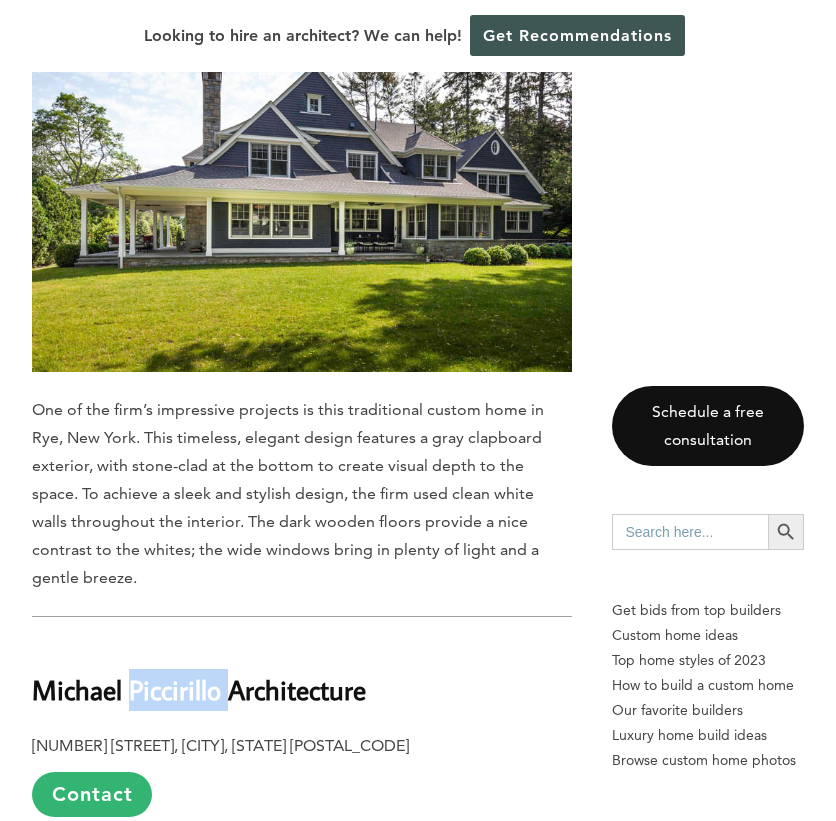click on "Michael Piccirillo Architecture" at bounding box center [199, 689] 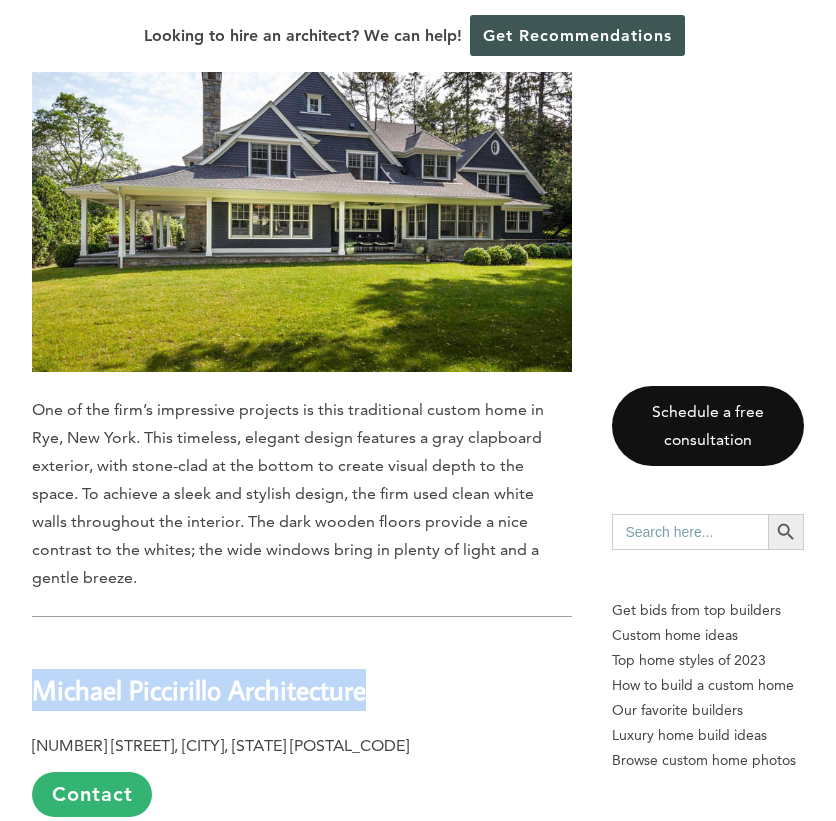 click on "Michael Piccirillo Architecture" at bounding box center [199, 689] 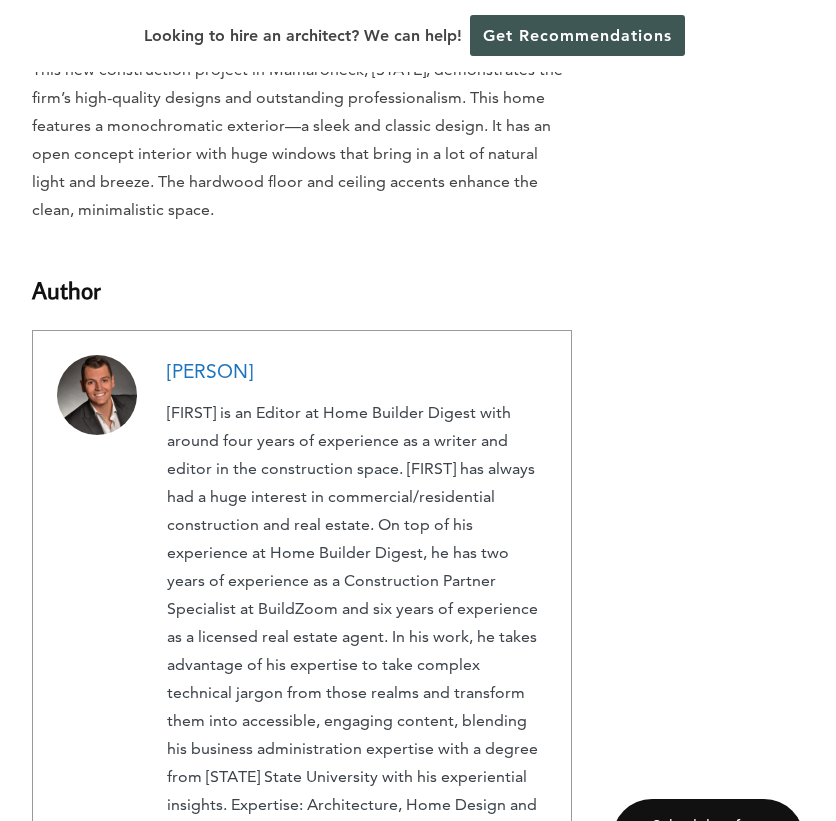 scroll, scrollTop: 17058, scrollLeft: 0, axis: vertical 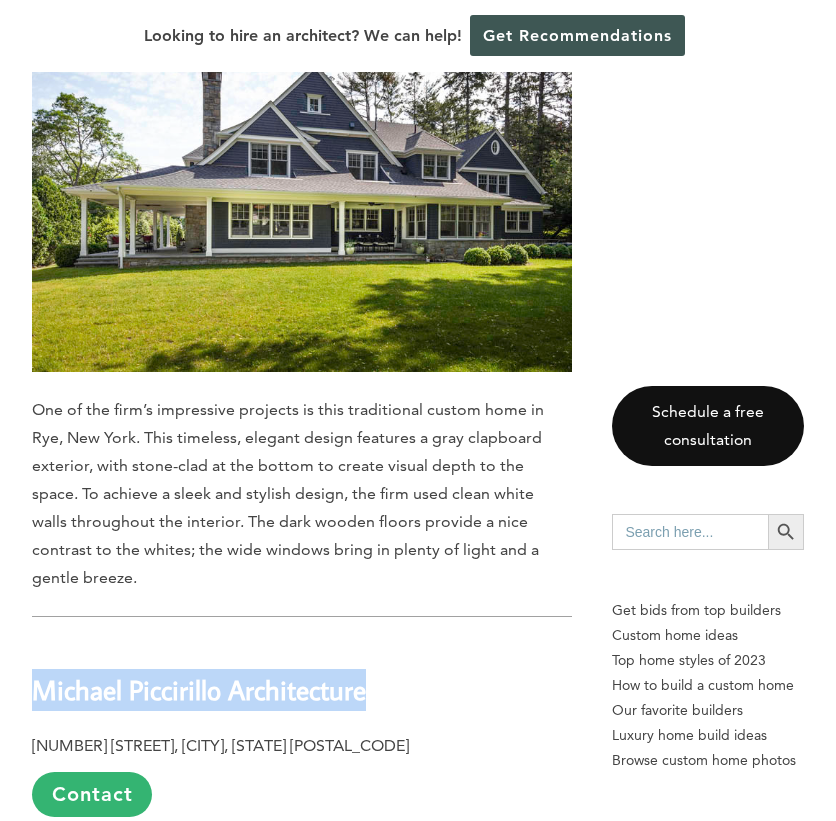 click at bounding box center [302, 192] 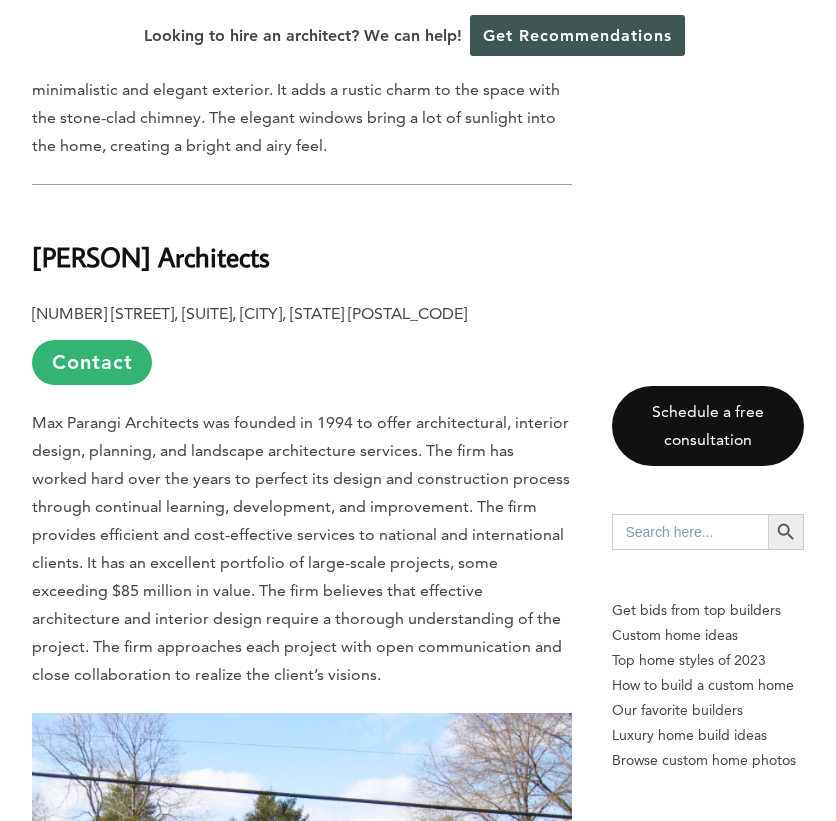 scroll, scrollTop: 10358, scrollLeft: 0, axis: vertical 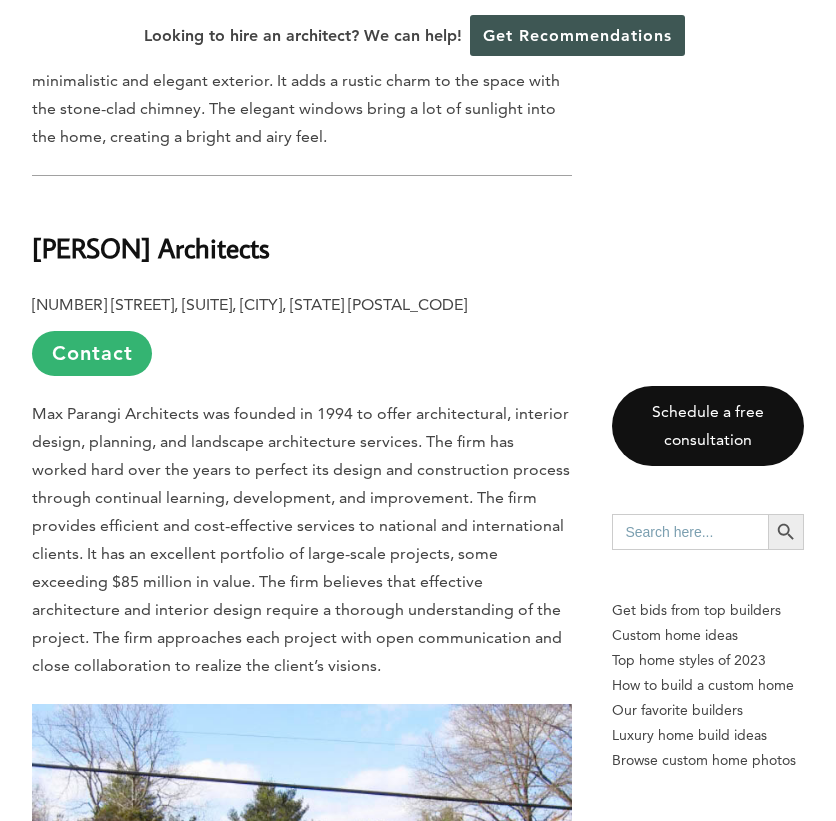drag, startPoint x: 300, startPoint y: 195, endPoint x: 22, endPoint y: 199, distance: 278.02878 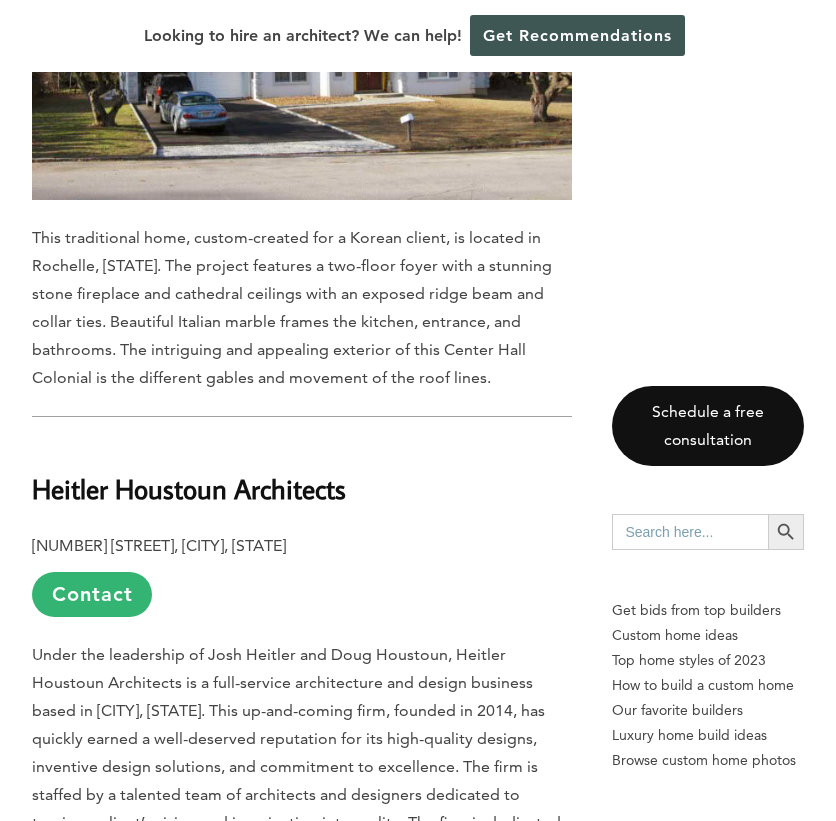 scroll, scrollTop: 11258, scrollLeft: 0, axis: vertical 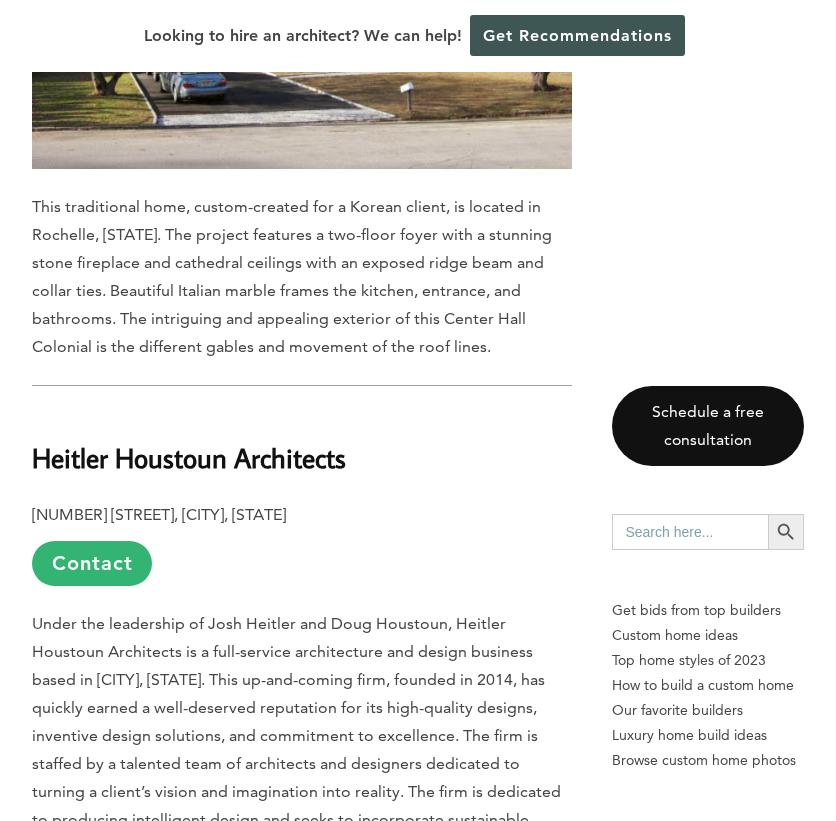 click on "Heitler Houstoun Architects" at bounding box center (189, 457) 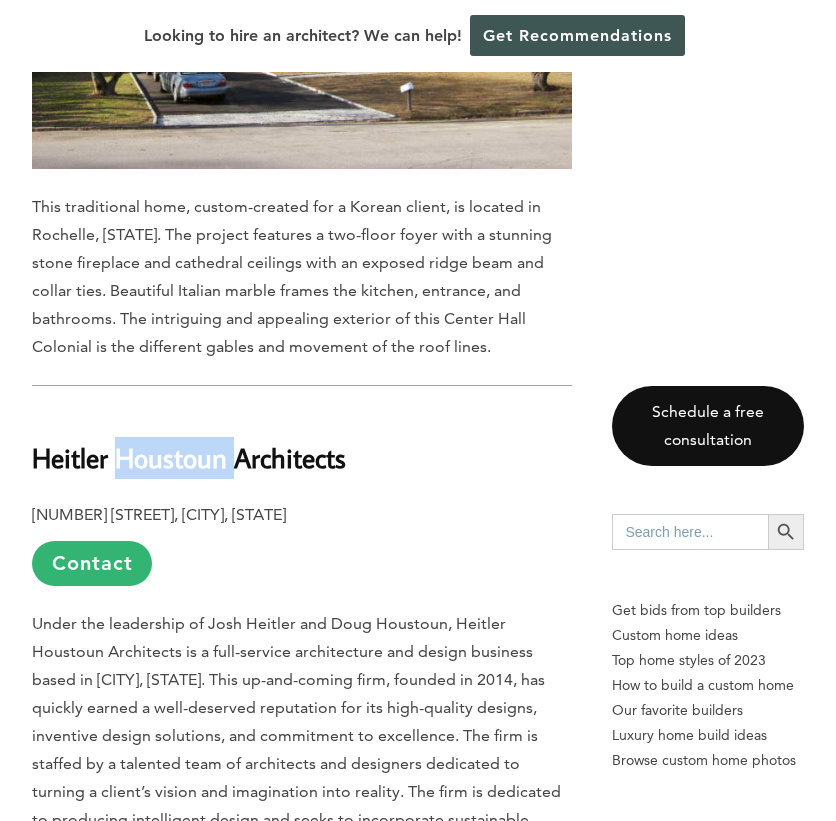 click on "Heitler Houstoun Architects" at bounding box center [189, 457] 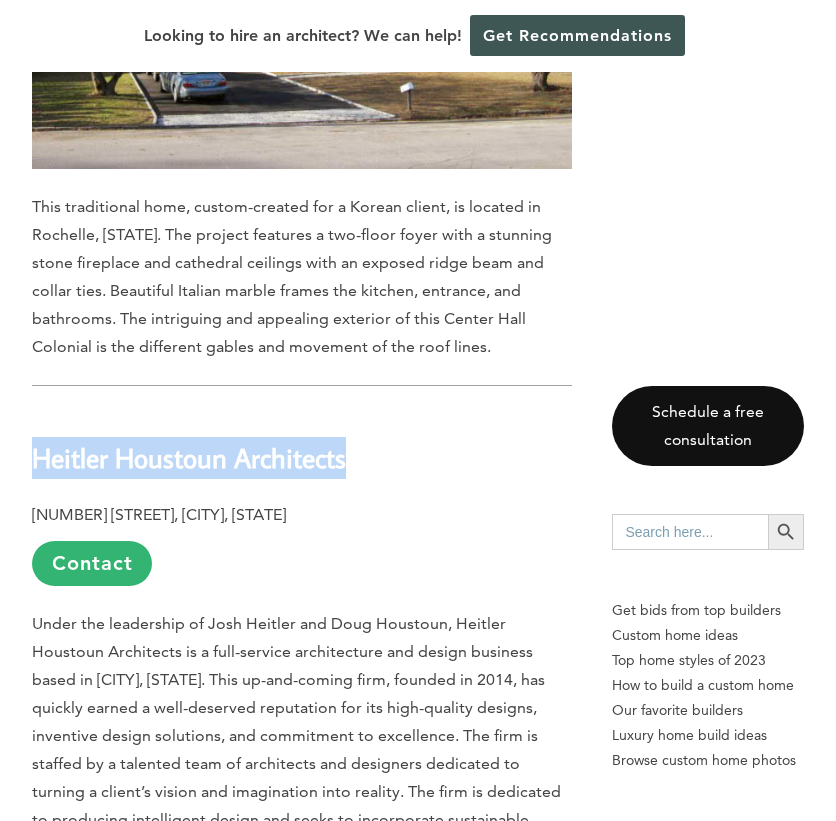 click on "Heitler Houstoun Architects" at bounding box center (189, 457) 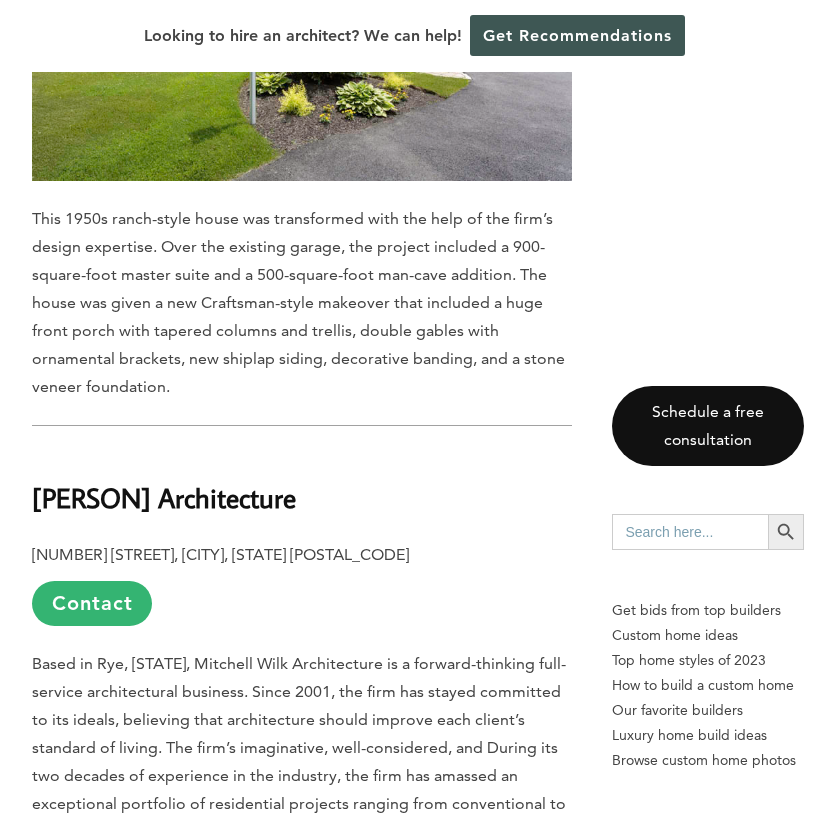 scroll, scrollTop: 12358, scrollLeft: 0, axis: vertical 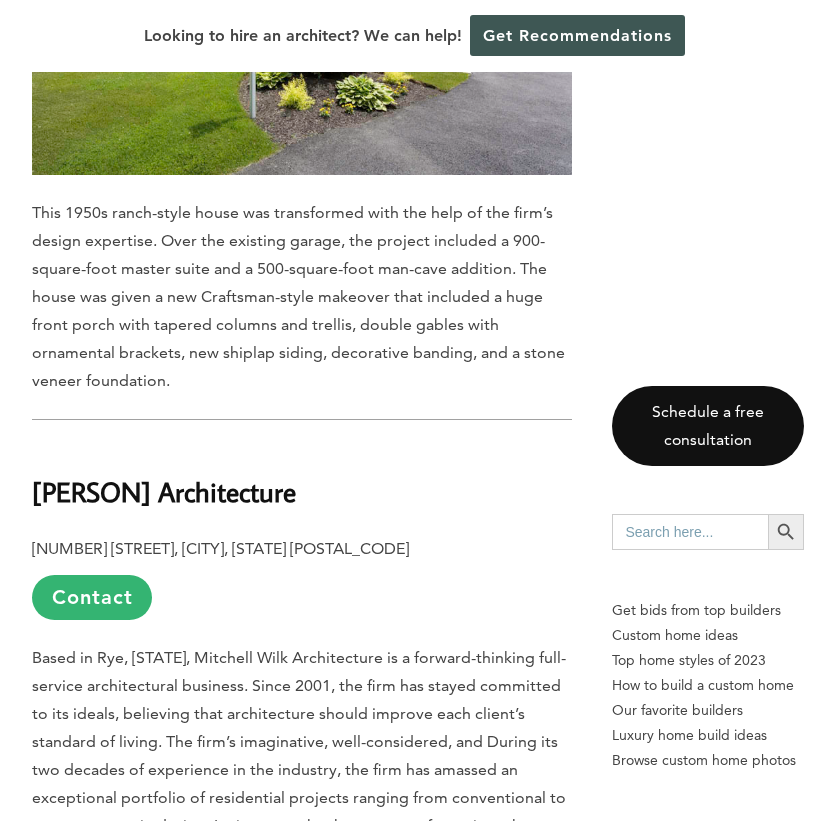 click on "Mitchell Wilk Architecture" at bounding box center [164, 491] 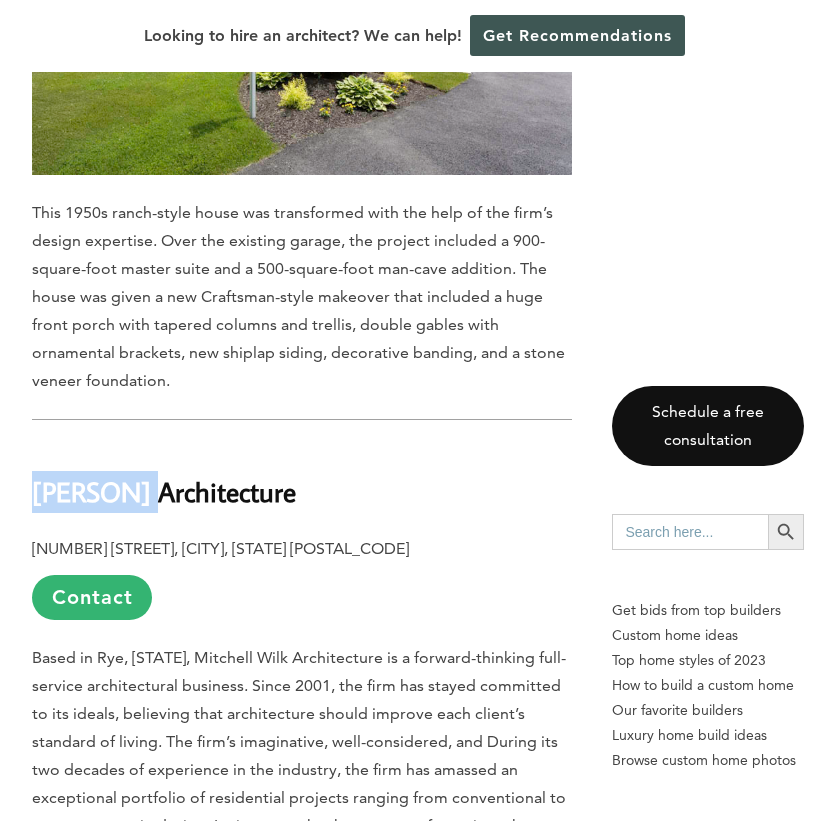 click on "Mitchell Wilk Architecture" at bounding box center (164, 491) 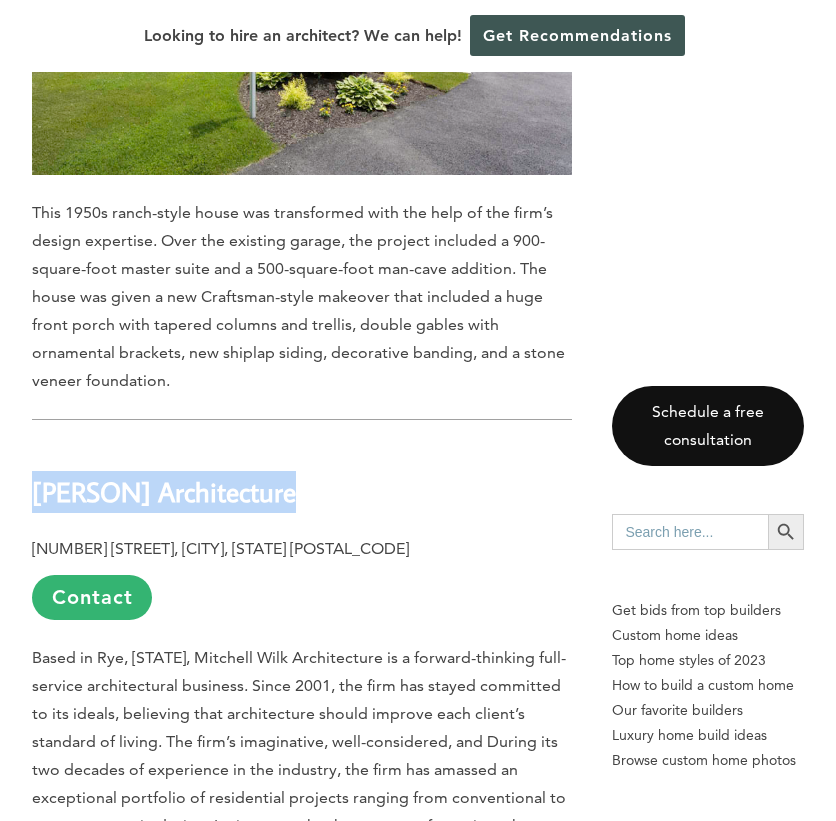 click on "Mitchell Wilk Architecture" at bounding box center [164, 491] 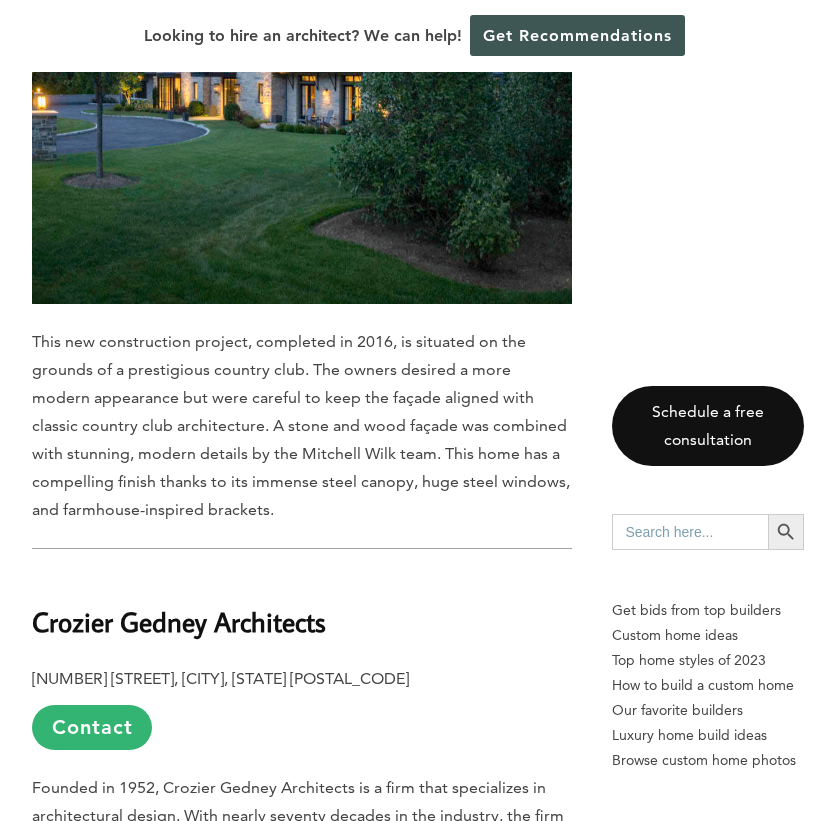 scroll, scrollTop: 13658, scrollLeft: 0, axis: vertical 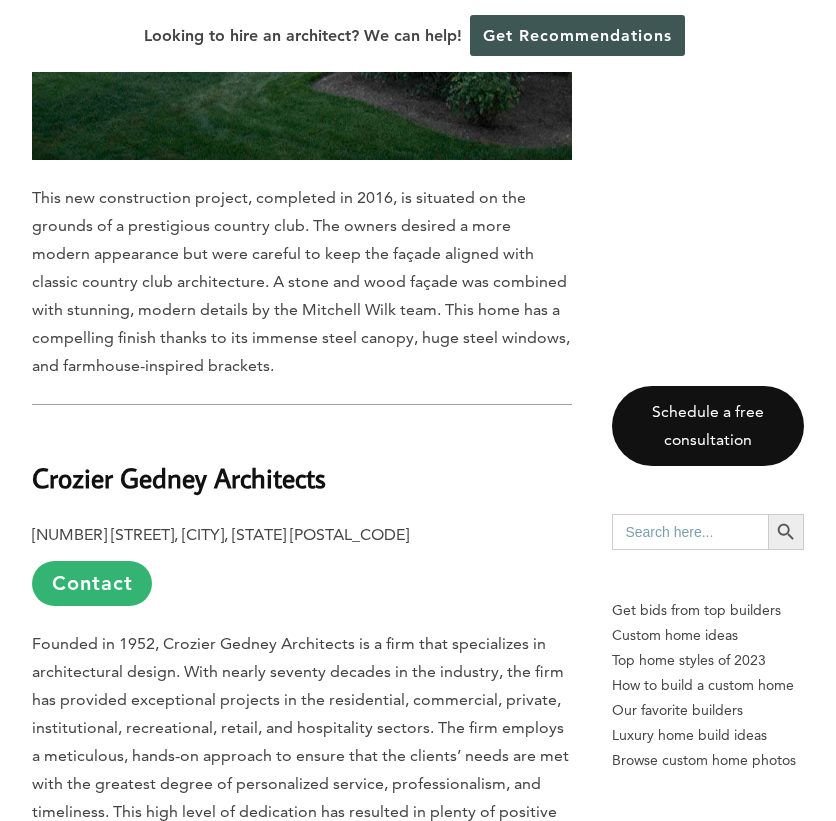 click on "Crozier Gedney Architects" at bounding box center (179, 477) 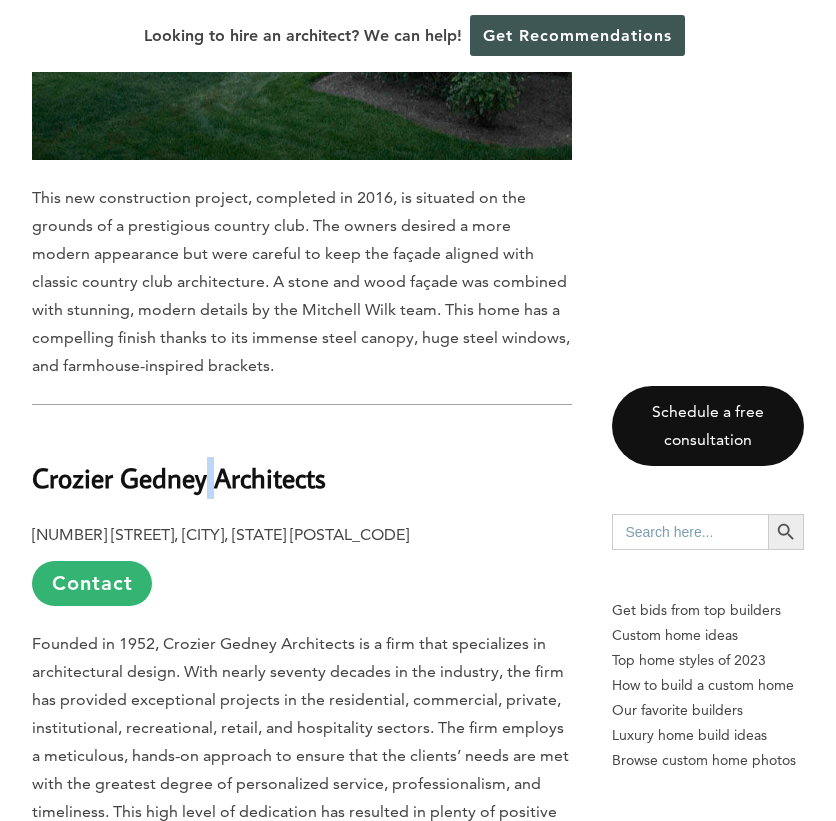 click on "Crozier Gedney Architects" at bounding box center [179, 477] 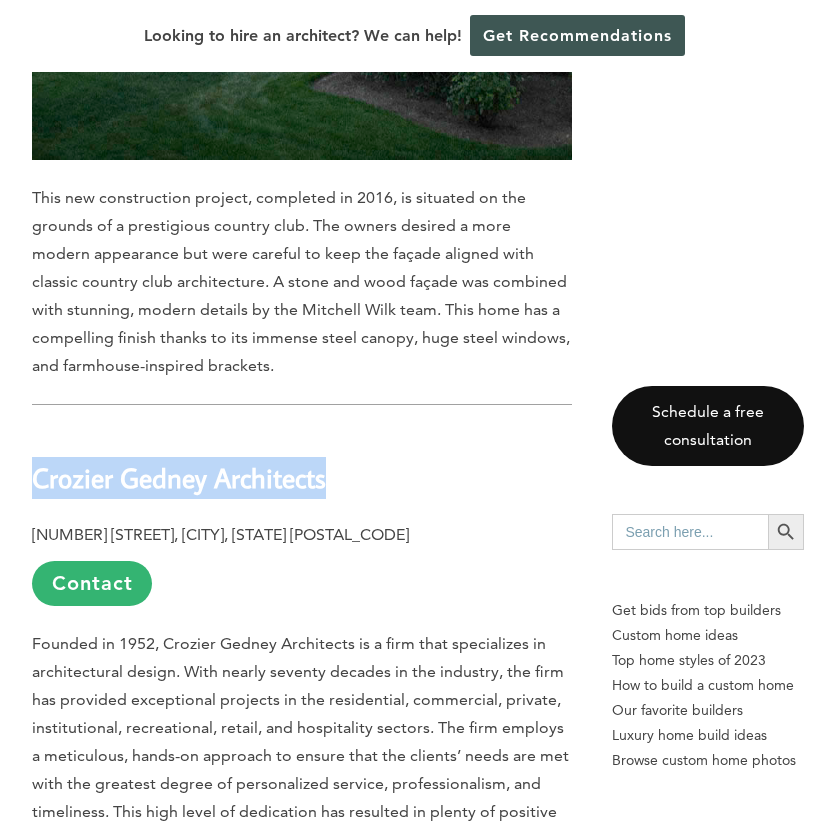 click on "Crozier Gedney Architects" at bounding box center (179, 477) 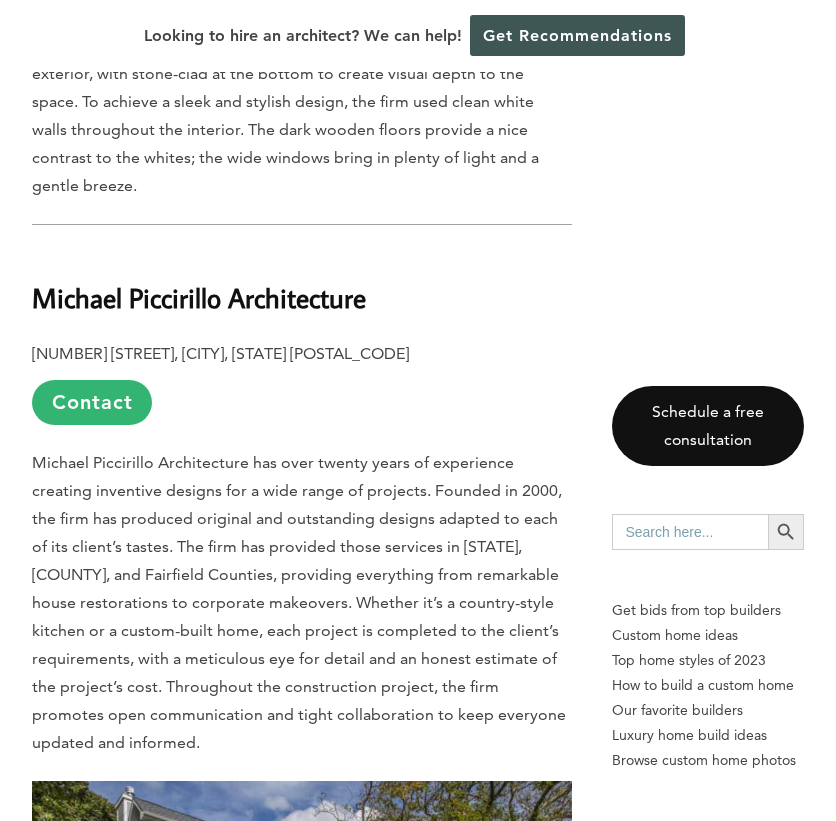 scroll, scrollTop: 16058, scrollLeft: 0, axis: vertical 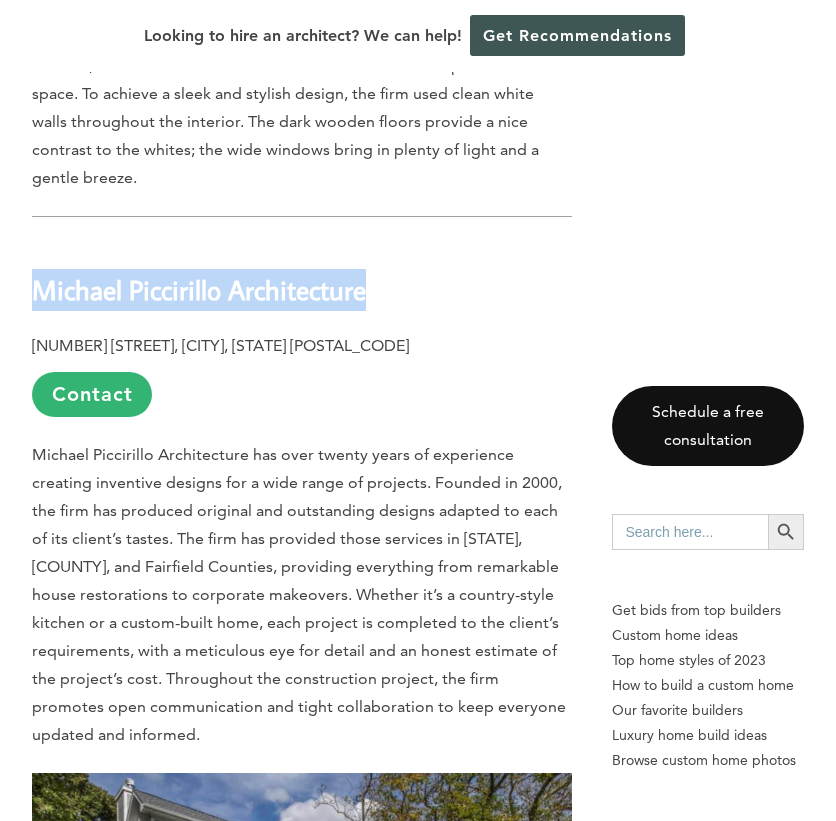 drag, startPoint x: 369, startPoint y: 175, endPoint x: 26, endPoint y: 167, distance: 343.0933 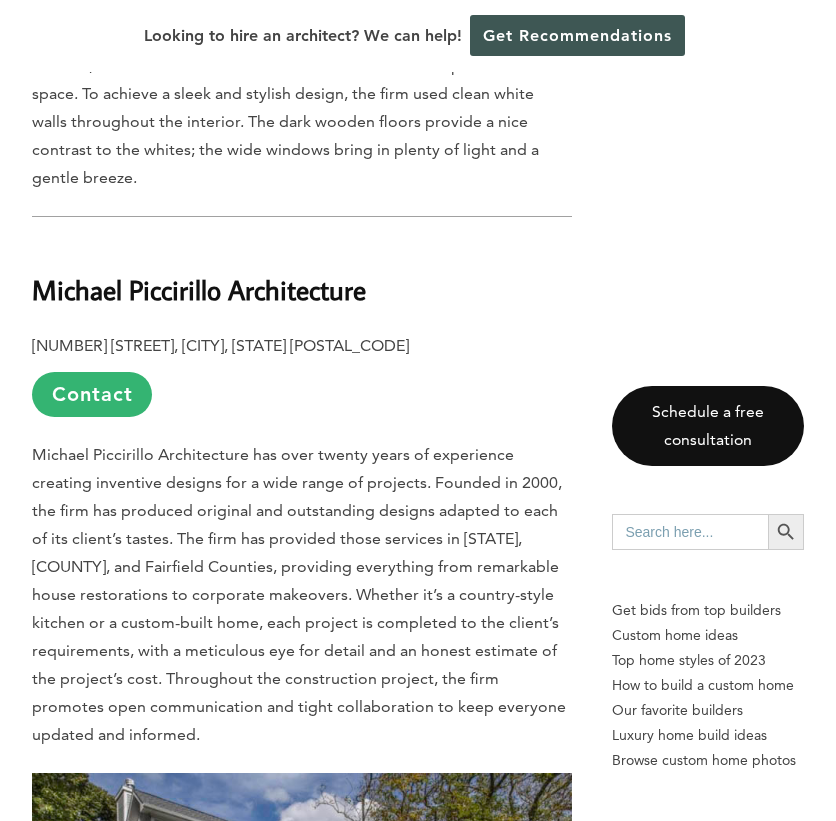 click on "Last updated on May 27th, 2024 at 11:29 am Southern Westchester, New York, is attracting new people thanks to its affordable and large residences, its access to nature, its proximity to Manhattan, and its copious public transportation options. The county enjoys a high standard of living as one of the wealthiest, most desired locations in the United States. It offers world-class recreation, culture, and entertainment, one of the country’s top public school systems, prominent private schools, and exceptional real estate opportunities. Southern Westchester features picturesque towns and villages with award-winning restaurants, markets, retail spaces, art scenes, and upscale hotels and spas, including White Plains’ Ritz Carlton and Tarrytown’s Castle Hotel & Spa.
CGA Studio
12 Spring Street, Hastings on Hudson, NY 10706   Contact
Joeb Moore & Partners
20 Bruce Park Avenue, Greenwich, CT 06830   Contact
Photography by © David Sundberg/Esto" at bounding box center (418, -6482) 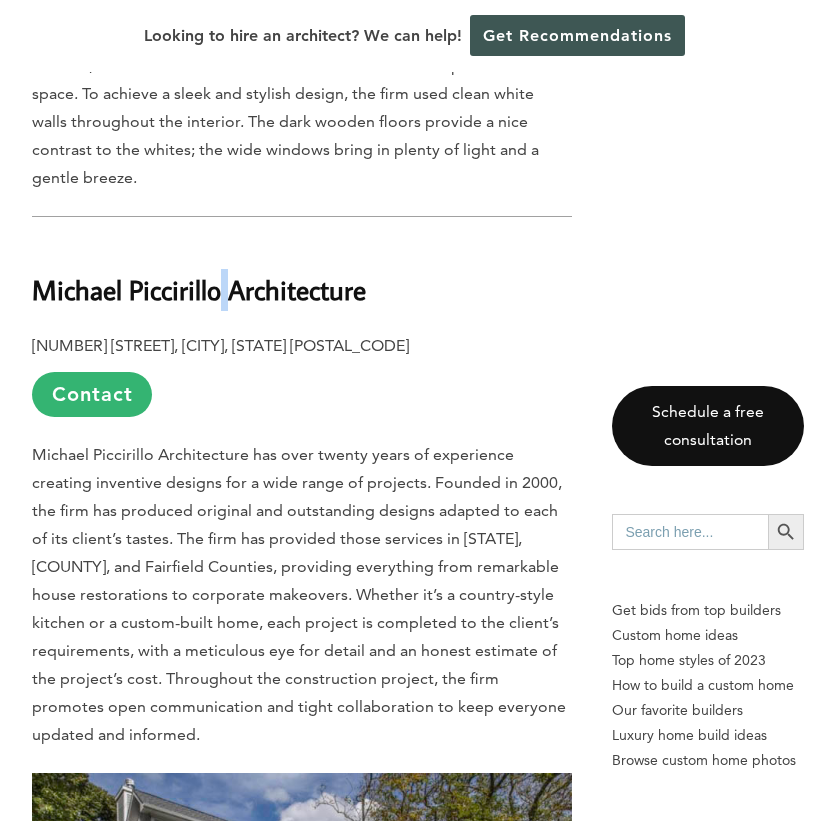 click on "Michael Piccirillo Architecture" at bounding box center (199, 289) 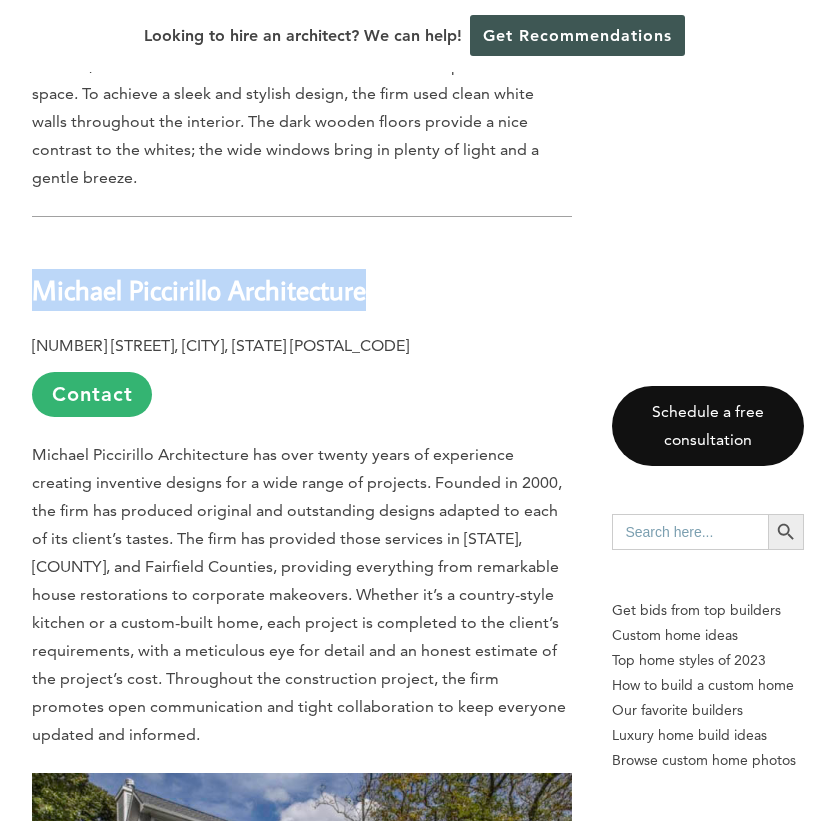 click on "Michael Piccirillo Architecture" at bounding box center [199, 289] 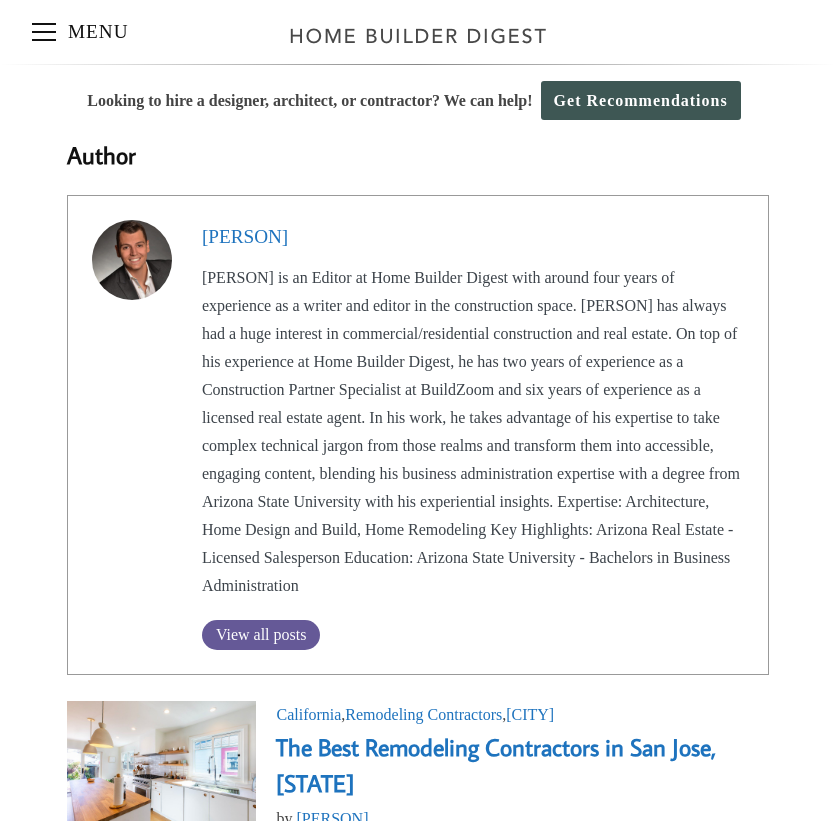 scroll, scrollTop: 0, scrollLeft: 0, axis: both 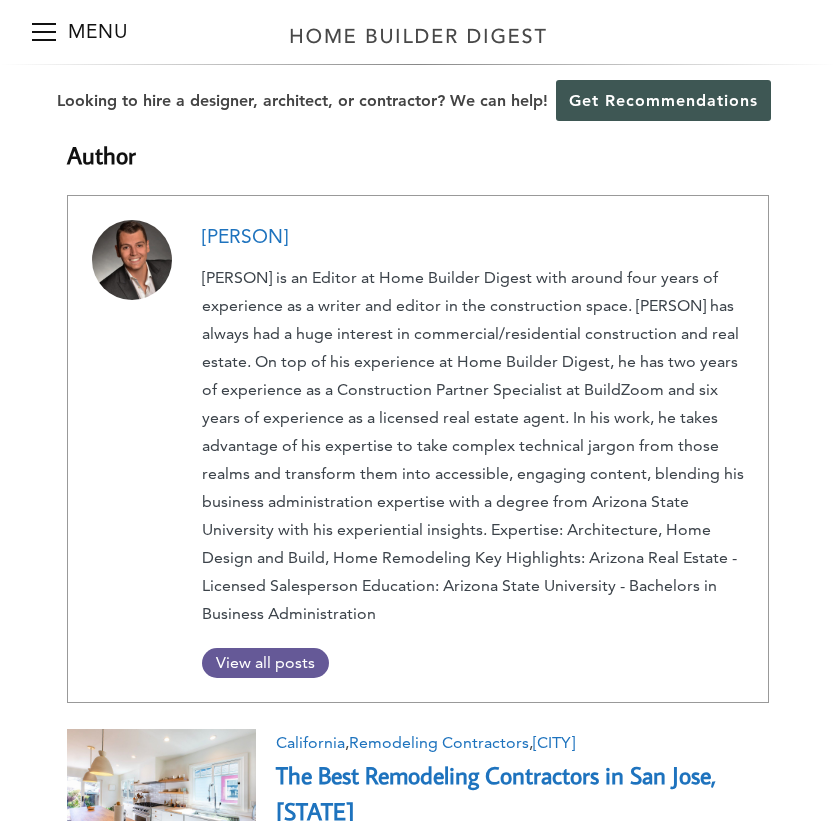 click on "[PERSON]" at bounding box center [245, 236] 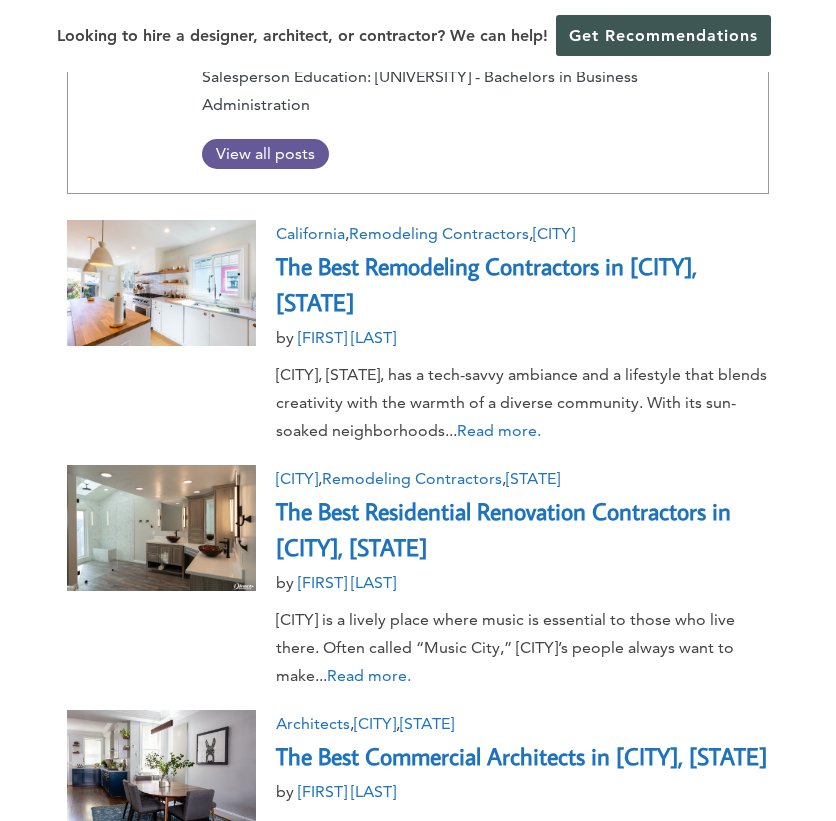 scroll, scrollTop: 400, scrollLeft: 0, axis: vertical 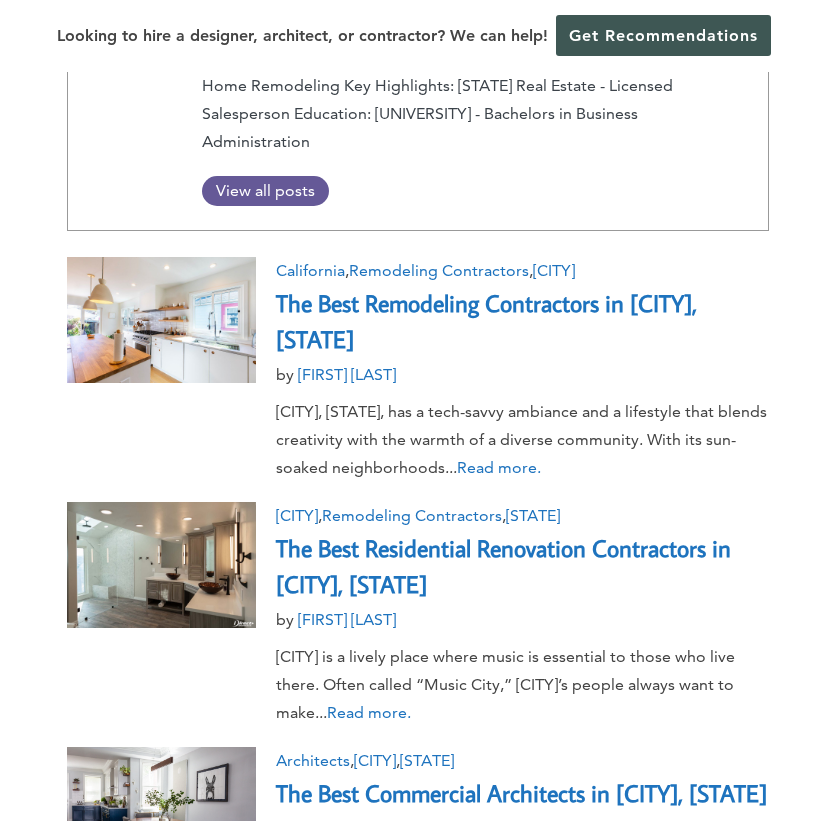 click on "View all posts" at bounding box center (265, 190) 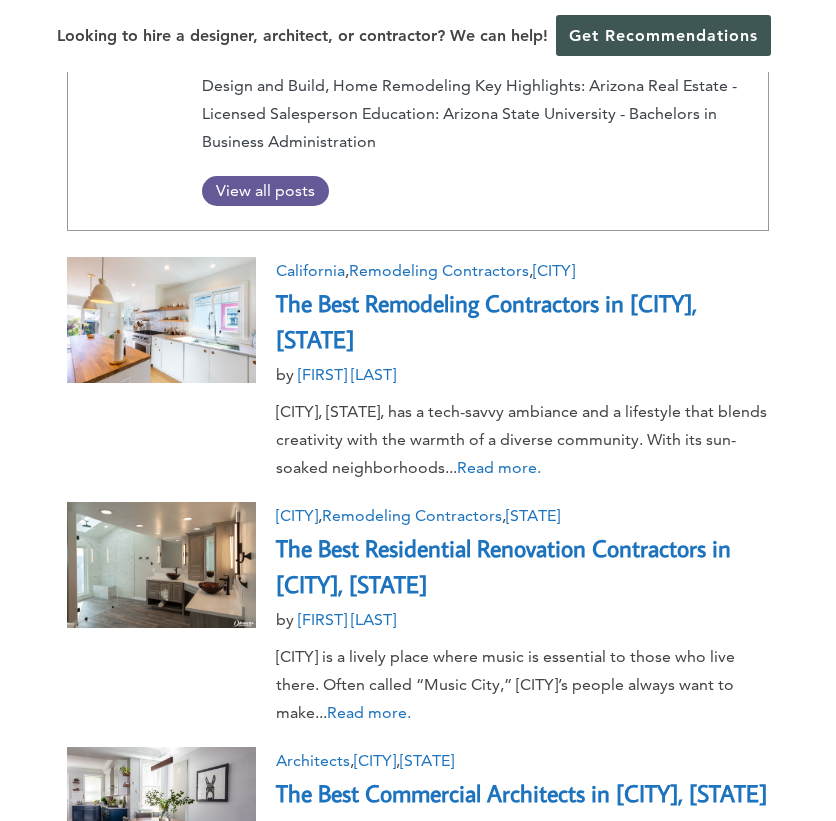 scroll, scrollTop: 0, scrollLeft: 0, axis: both 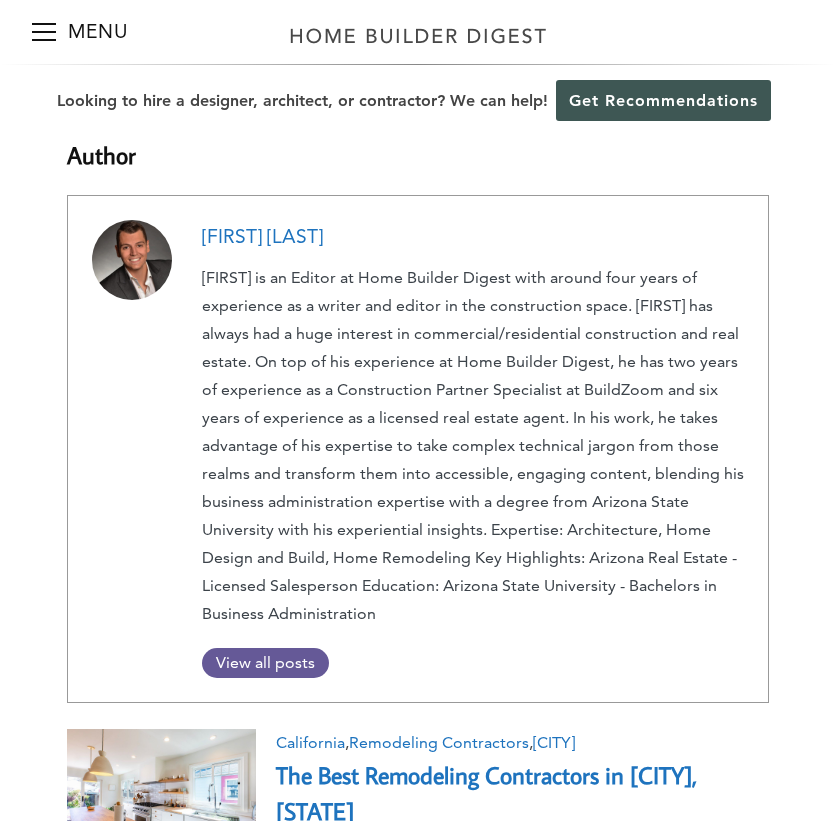 click at bounding box center (132, 260) 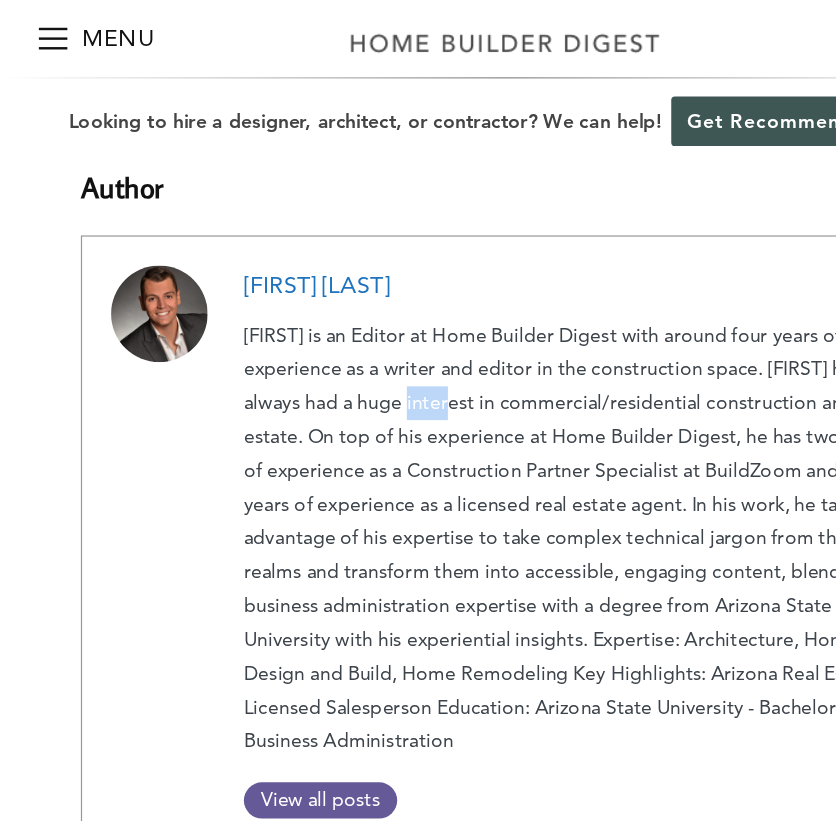 drag, startPoint x: 189, startPoint y: 275, endPoint x: 393, endPoint y: 315, distance: 207.88458 